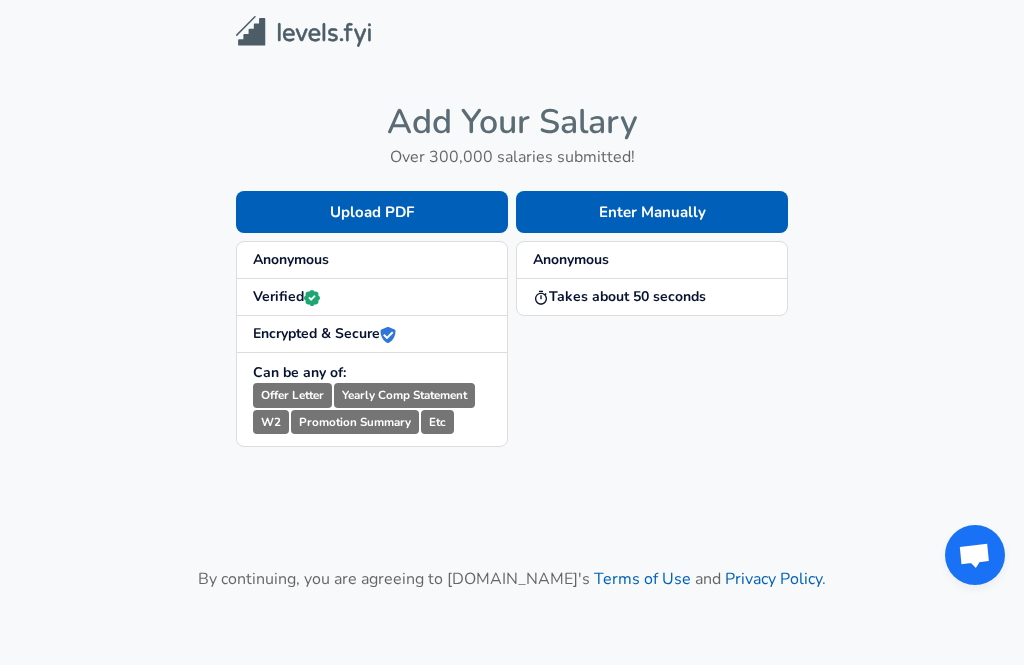 scroll, scrollTop: 0, scrollLeft: 0, axis: both 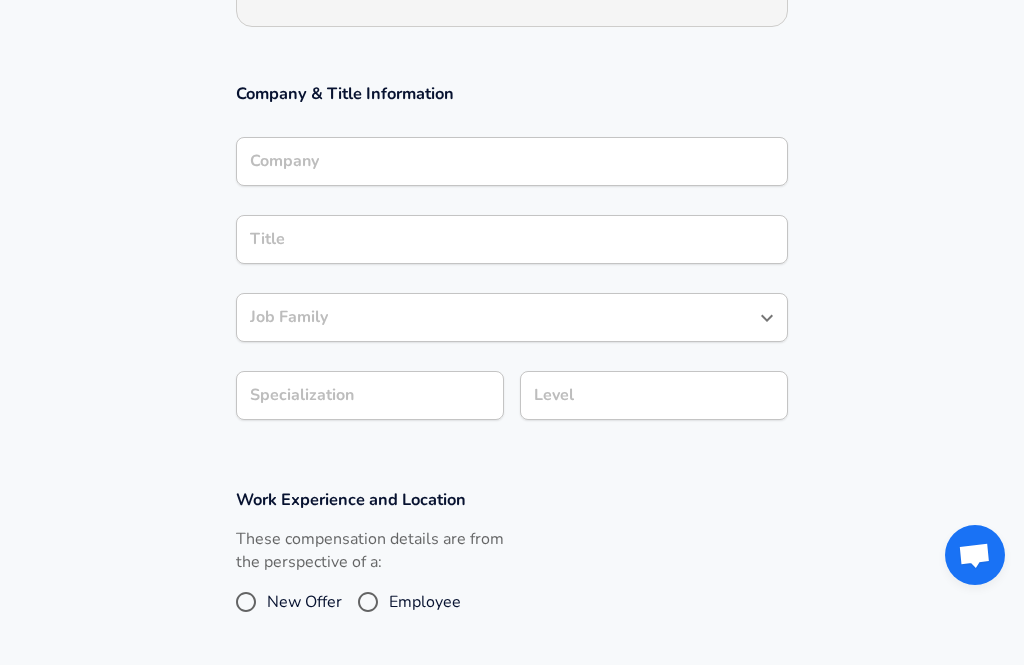 click on "Company" at bounding box center (512, 161) 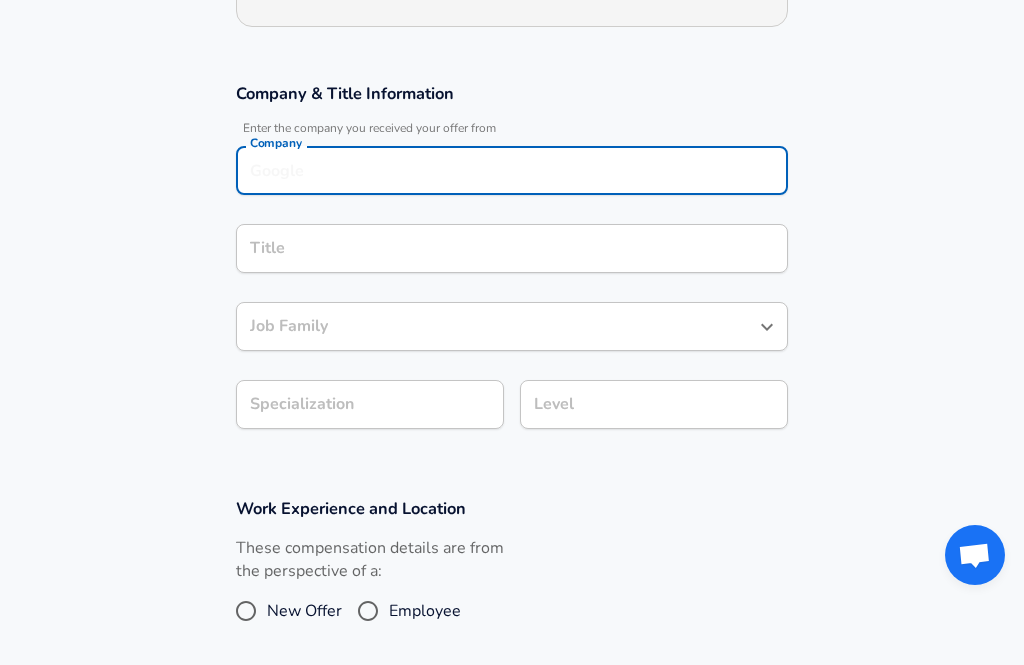 scroll, scrollTop: 296, scrollLeft: 0, axis: vertical 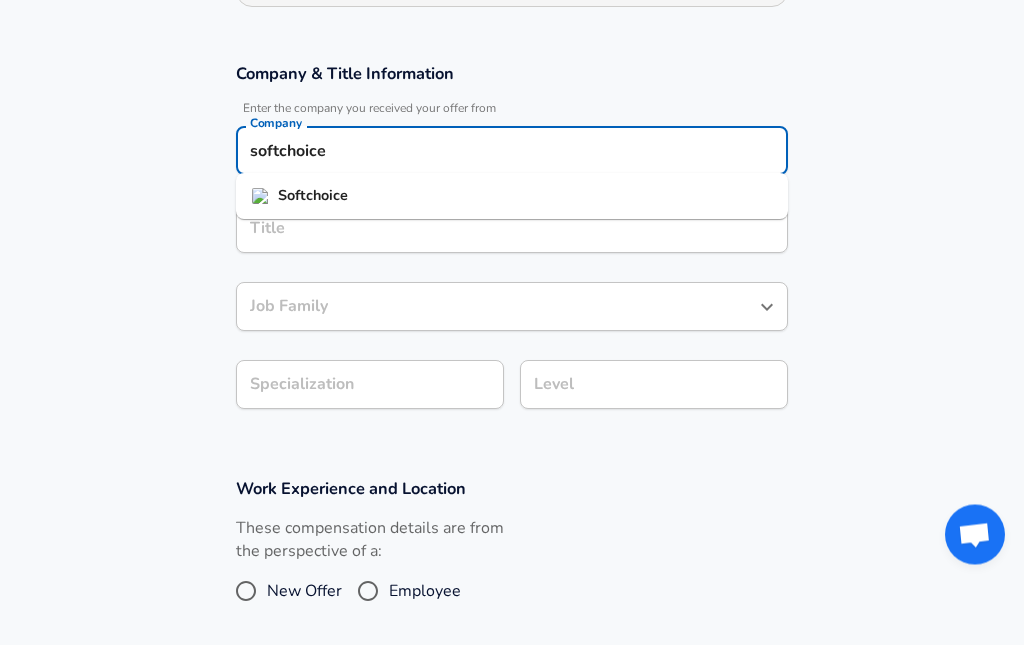 click on "Softchoice" at bounding box center [313, 216] 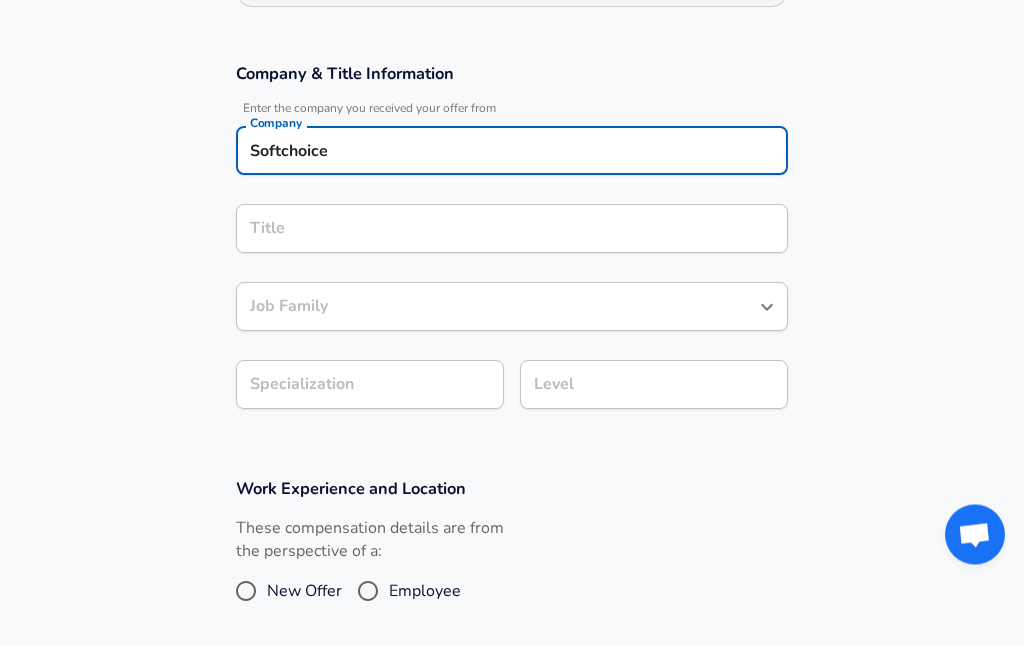 click on "Title Title" at bounding box center [512, 248] 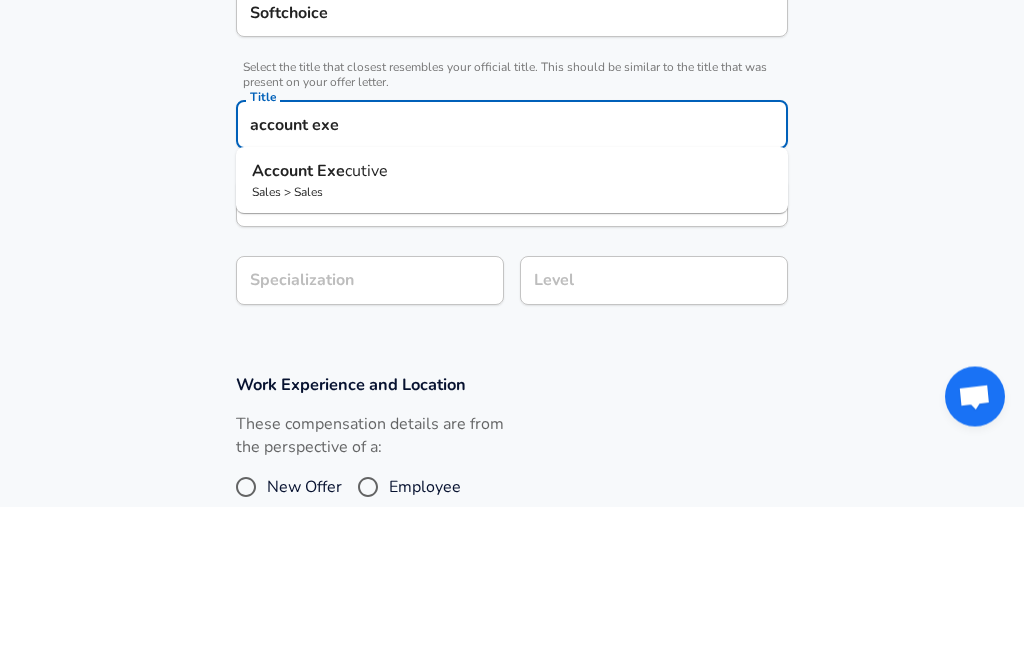 click on "Account" at bounding box center [284, 330] 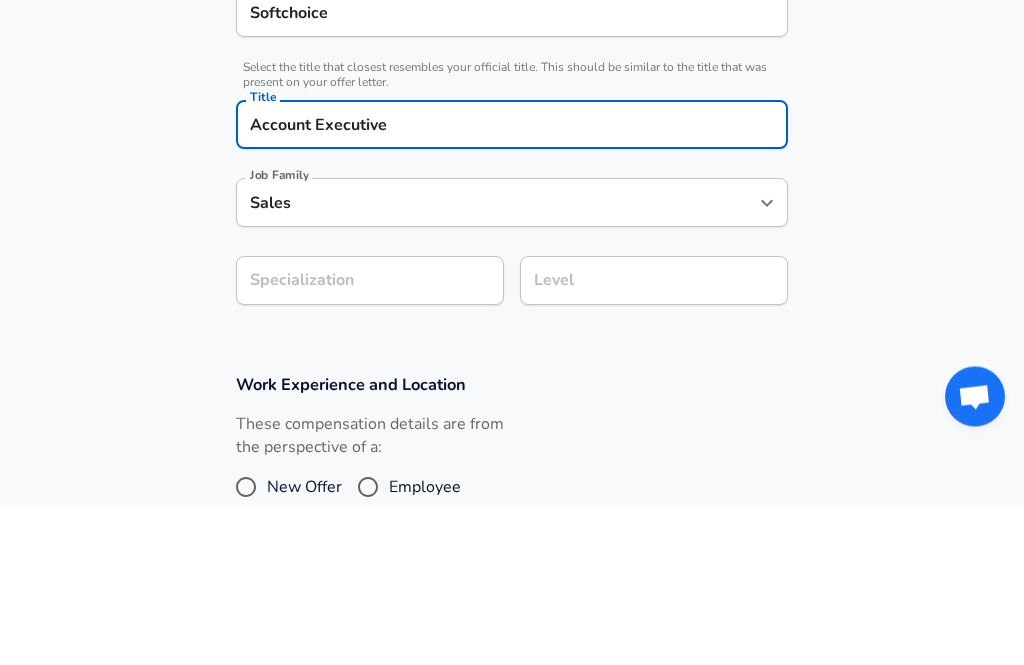 click on "Job Family Sales Job Family" at bounding box center [512, 360] 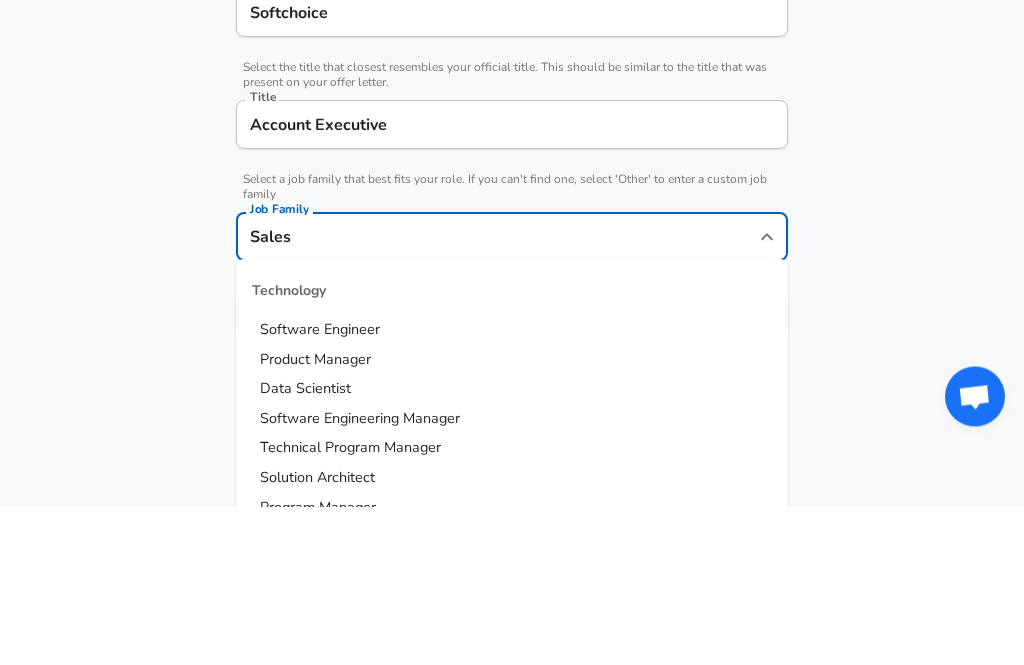 scroll, scrollTop: 662, scrollLeft: 0, axis: vertical 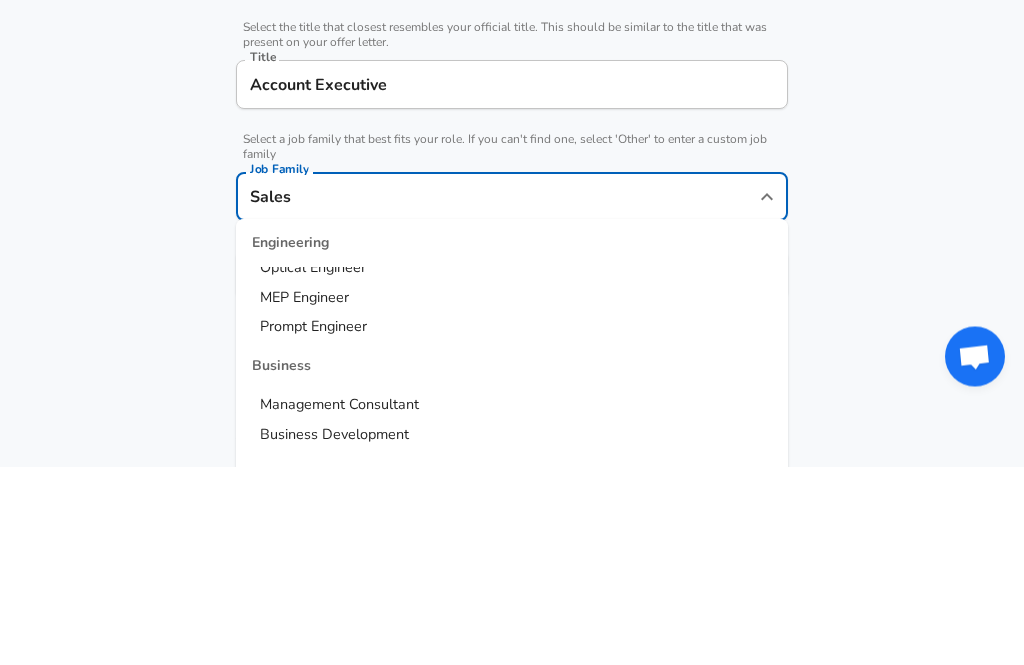 click on "Company & Title Information   Enter the company you received your offer from Company Softchoice Company   Select the title that closest resembles your official title. This should be similar to the title that was present on your offer letter. Title Account Executive Title   Select a job family that best fits your role. If you can't find one, select 'Other' to enter a custom job family Job Family Sales Job Family Technology Software Engineer Product Manager Data Scientist Software Engineering Manager Technical Program Manager Solution Architect Program Manager Project Manager Data Science Manager Technical Writer Engineering Biomedical Engineer Civil Engineer Hardware Engineer Mechanical Engineer Geological Engineer Electrical Engineer Controls Engineer Chemical Engineer Aerospace Engineer Materials Engineer Optical Engineer MEP Engineer Prompt Engineer Business Management Consultant Business Development Sales Sales Legal Legal Sales Sales    Engineer Legal Regulatory Affairs Sales Customer Success Sales" at bounding box center [512, 301] 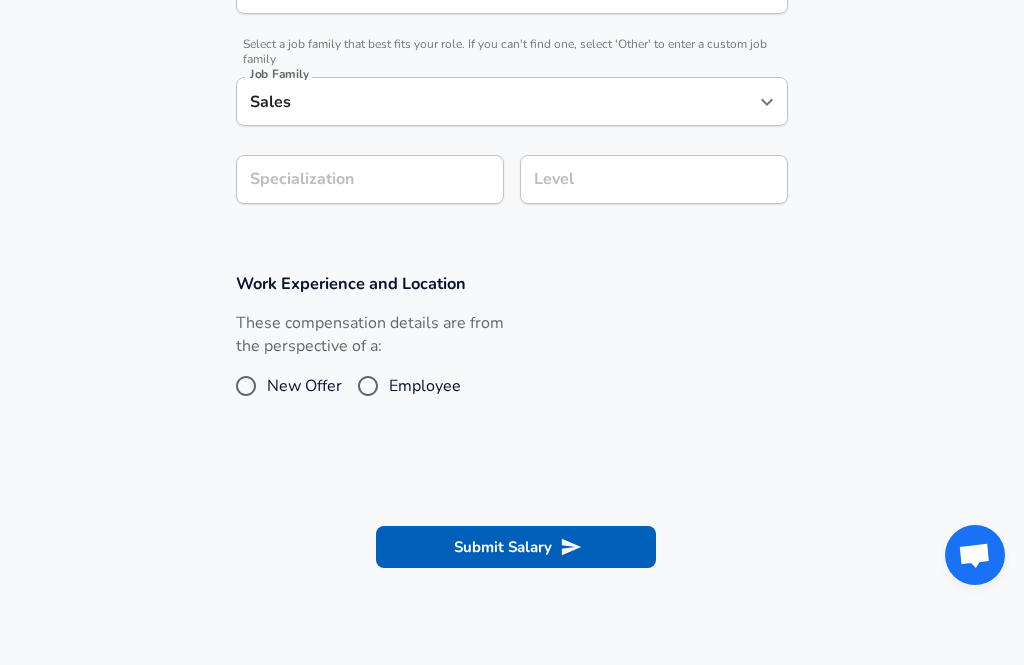 scroll, scrollTop: 595, scrollLeft: 0, axis: vertical 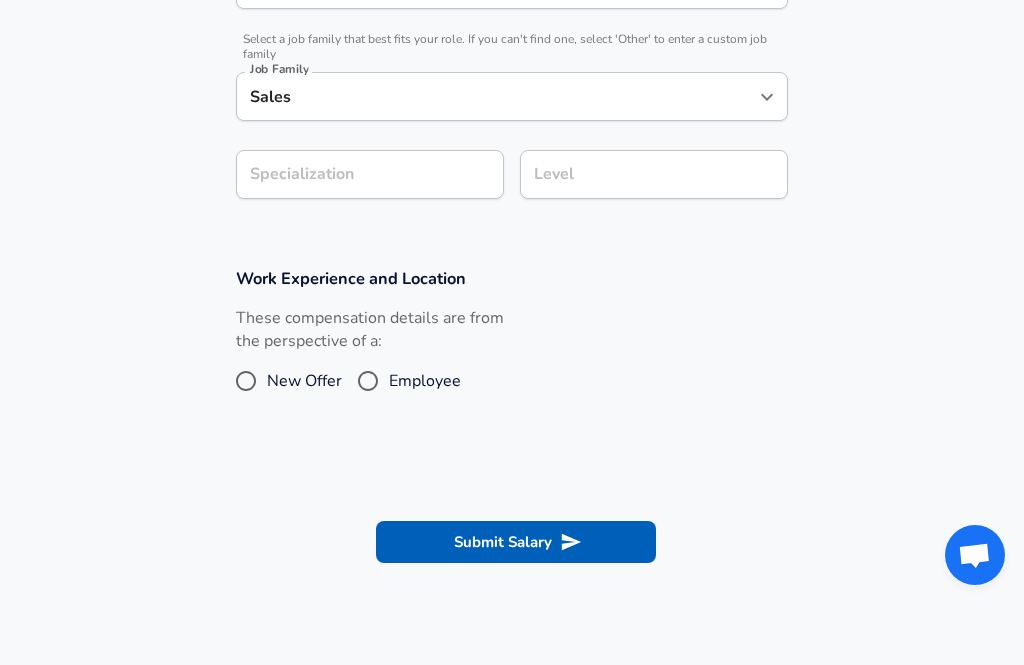 click on "Level Level" at bounding box center [646, 173] 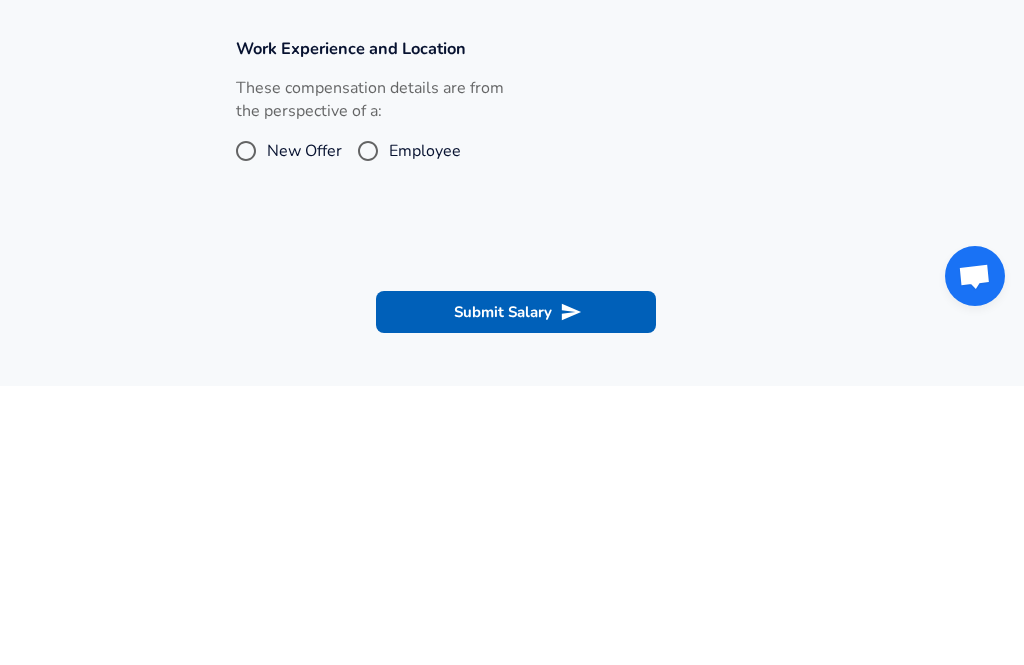 type on "L3" 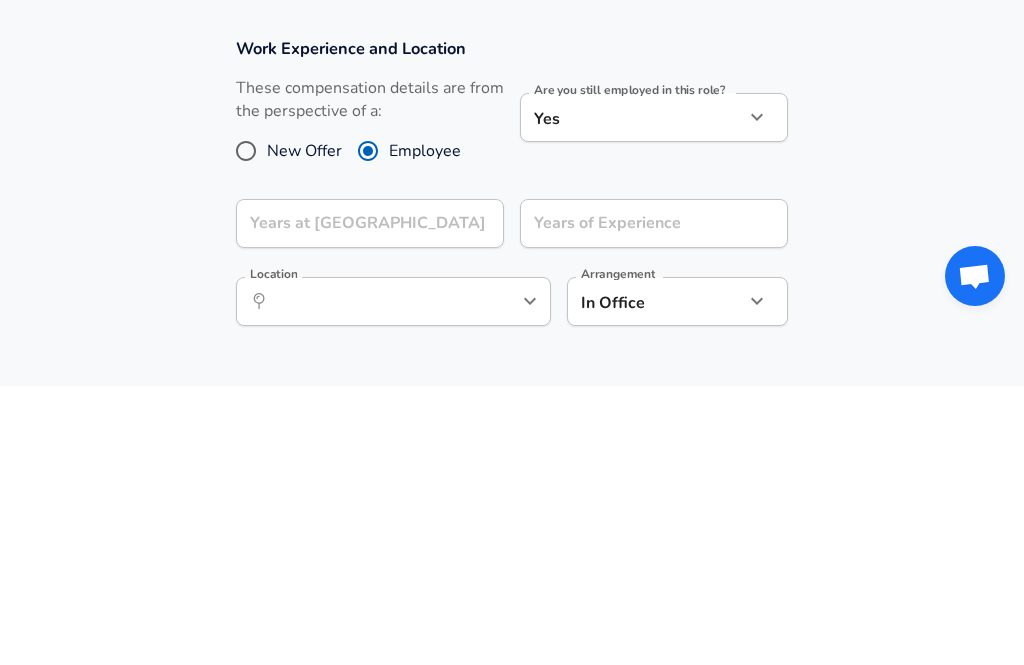scroll, scrollTop: 874, scrollLeft: 0, axis: vertical 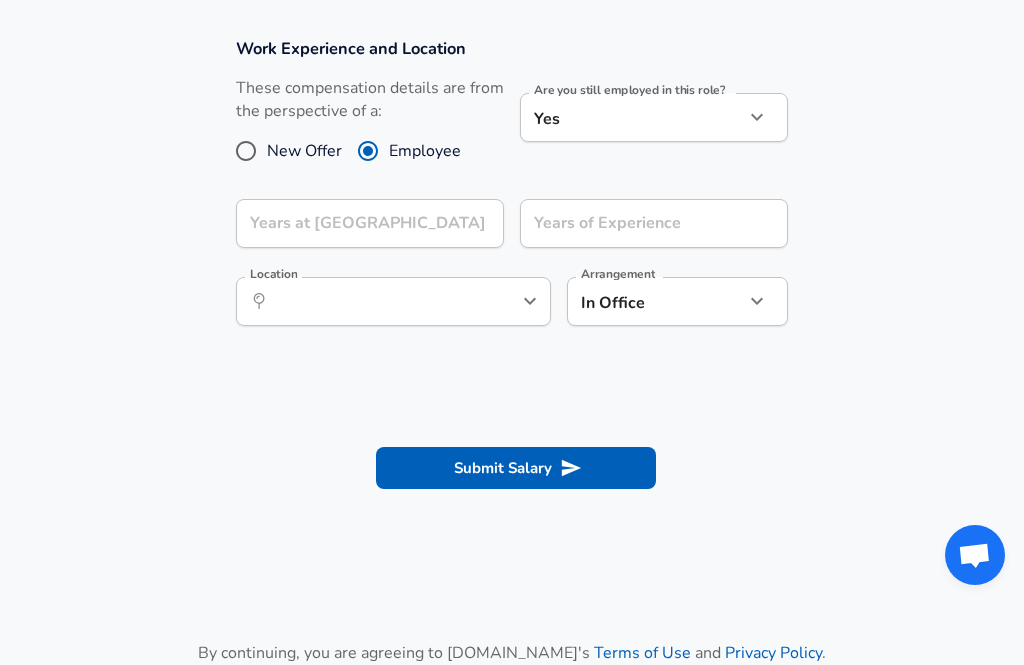 click 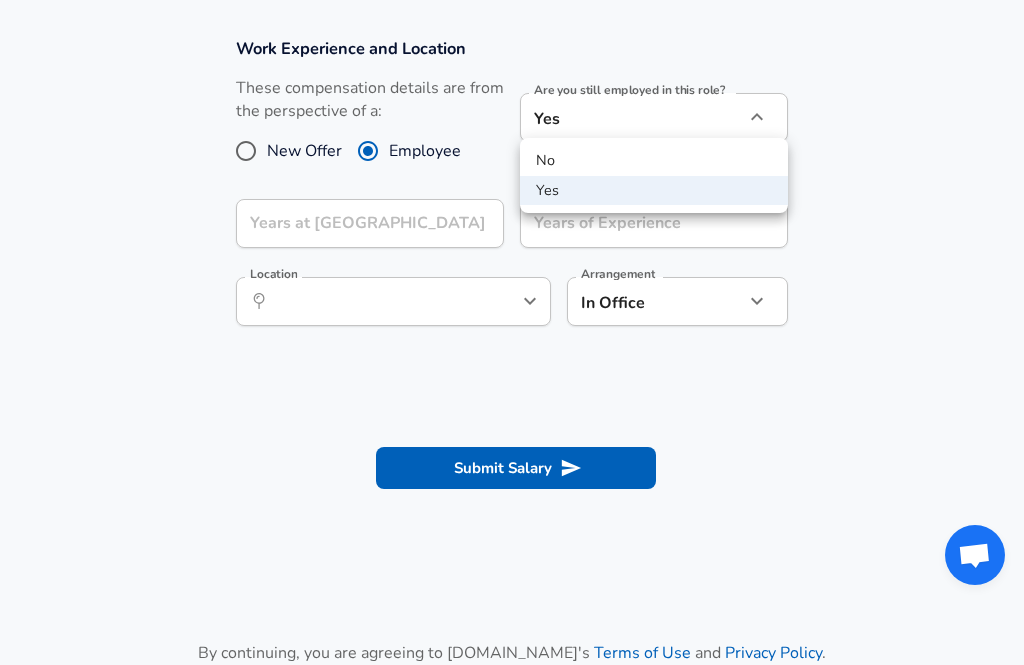 click on "No" at bounding box center (654, 161) 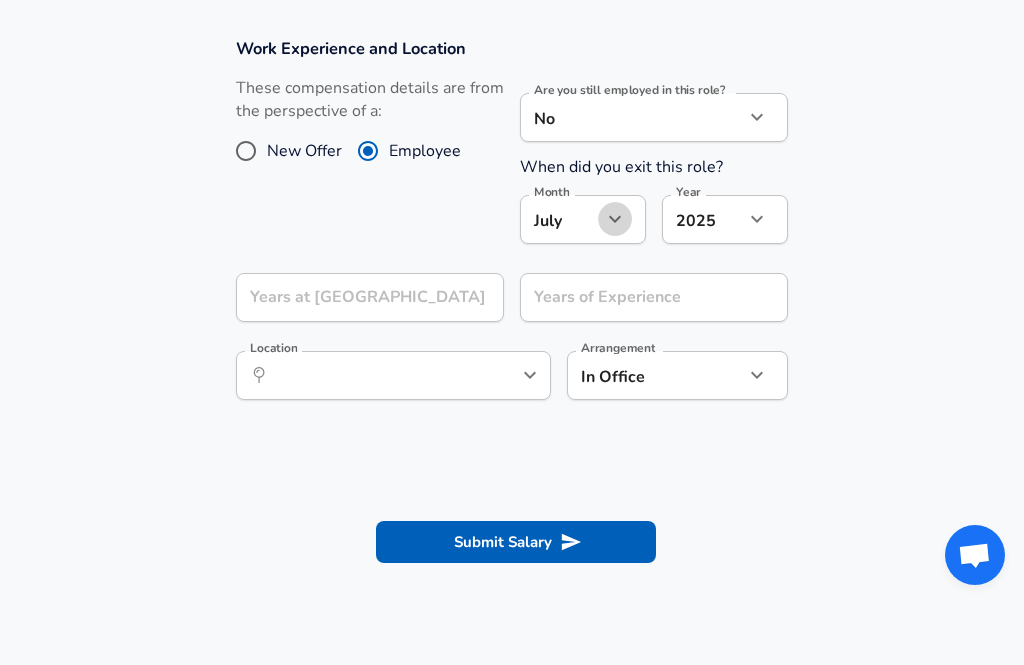 click 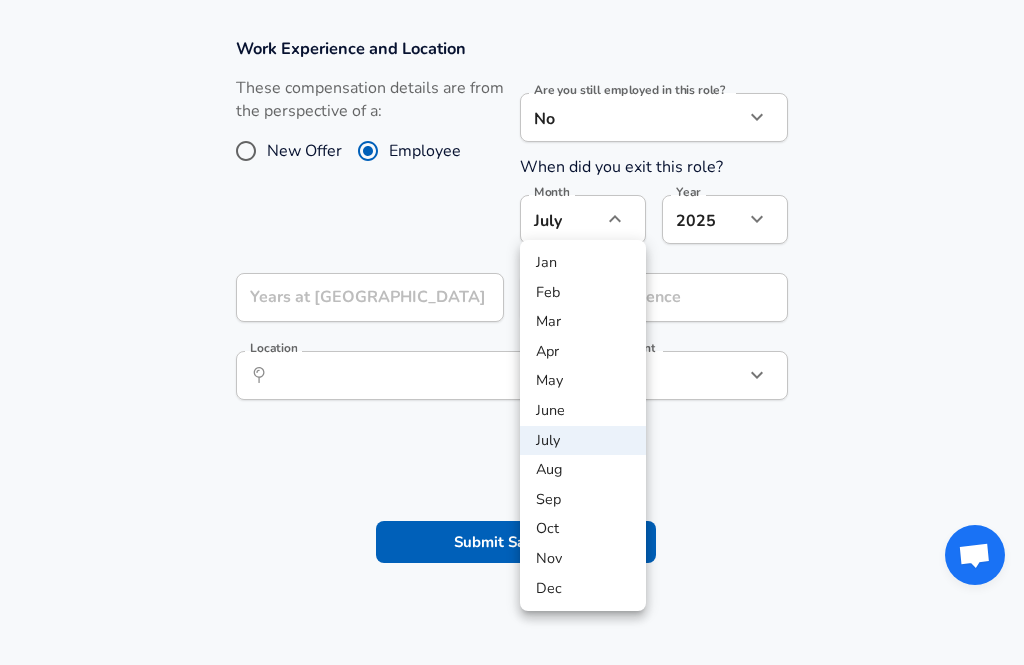 click at bounding box center [512, 332] 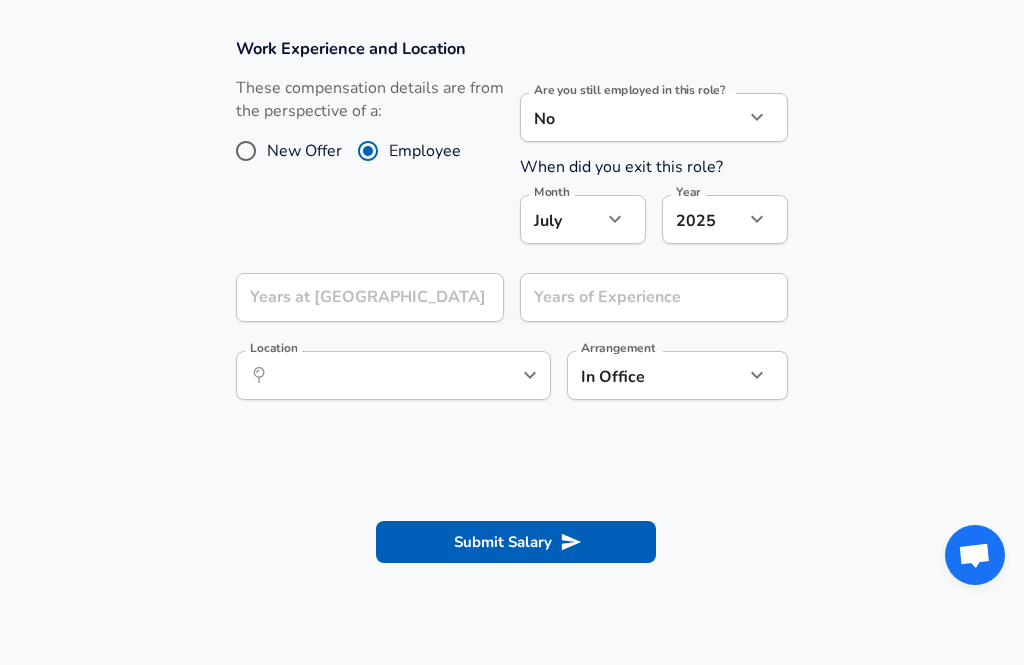 click 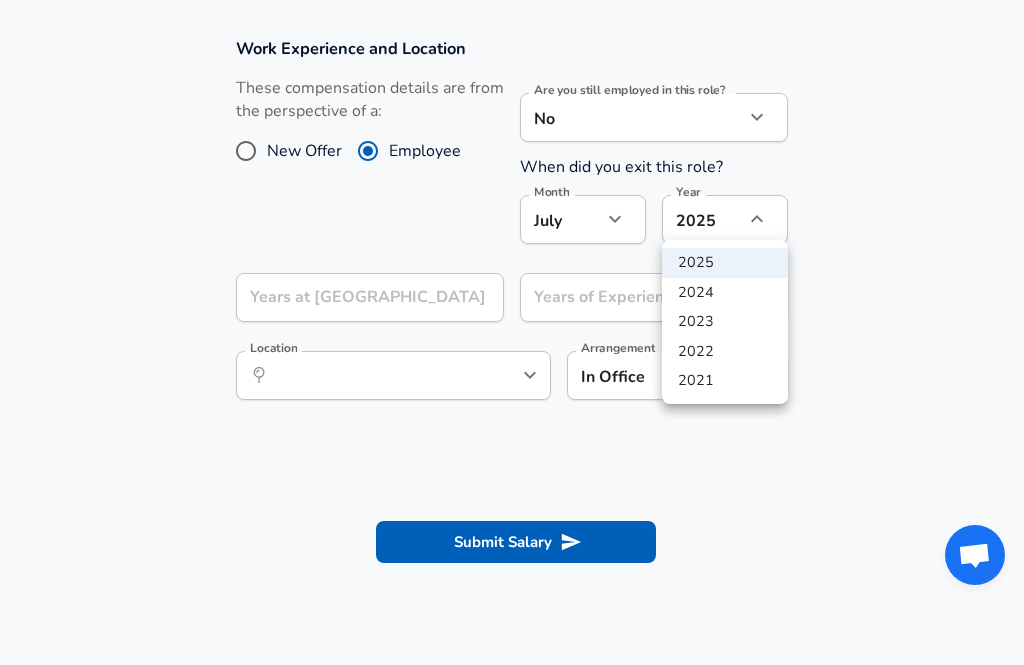 click on "2024" at bounding box center [725, 293] 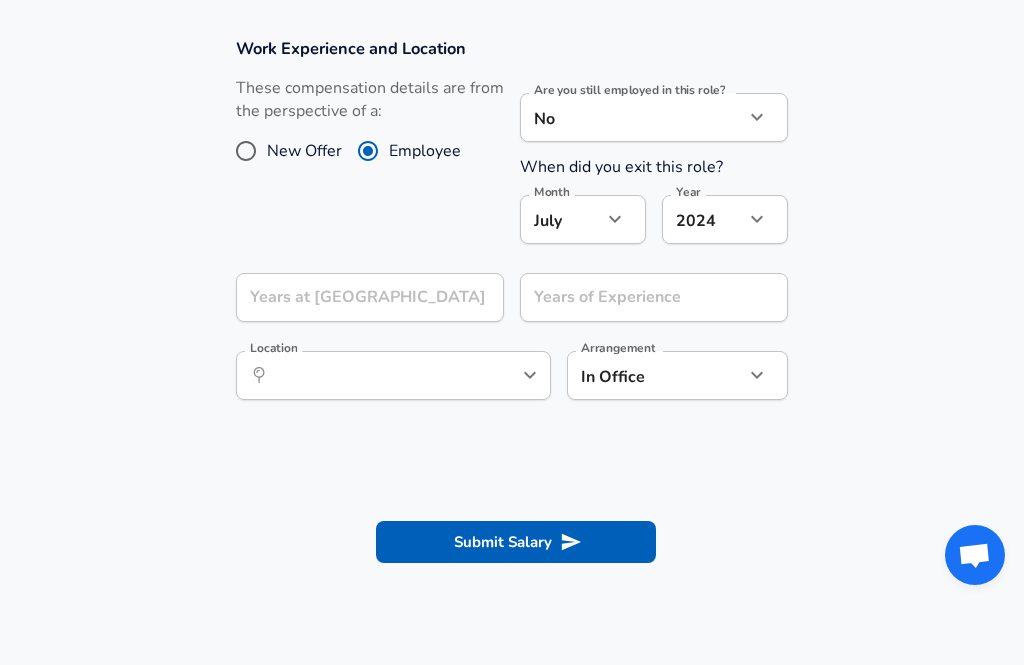 type on "2024" 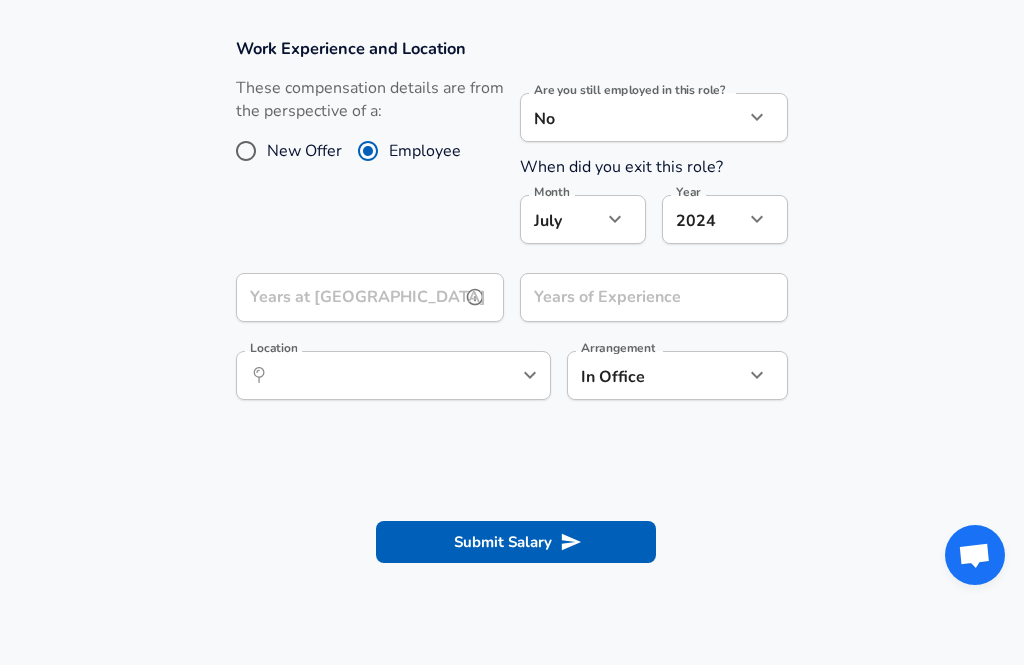 click on "Years at [GEOGRAPHIC_DATA]" at bounding box center (348, 297) 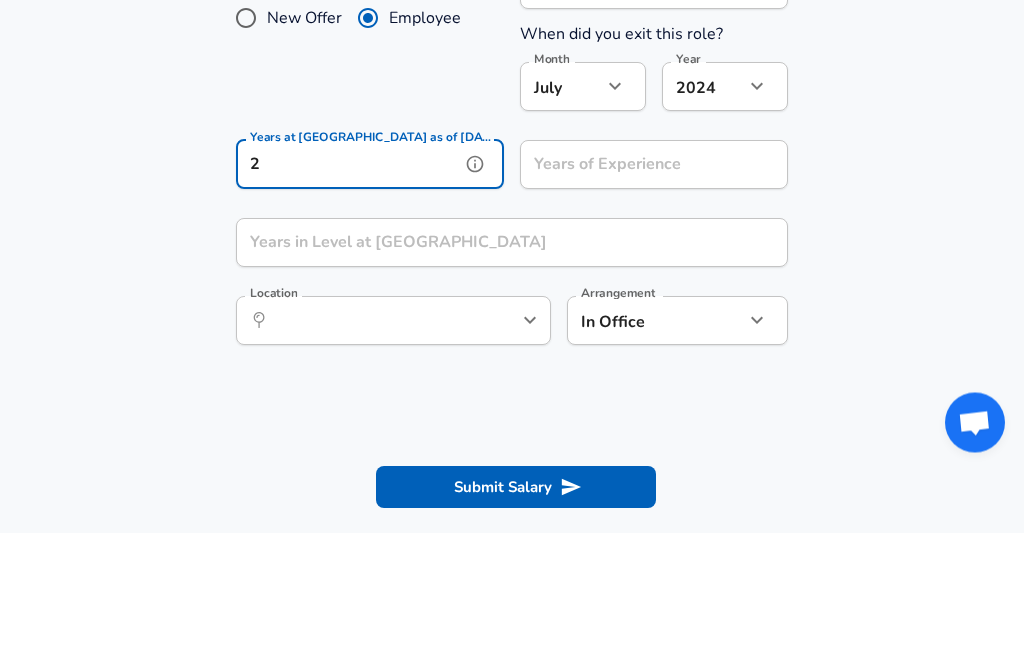 type on "2" 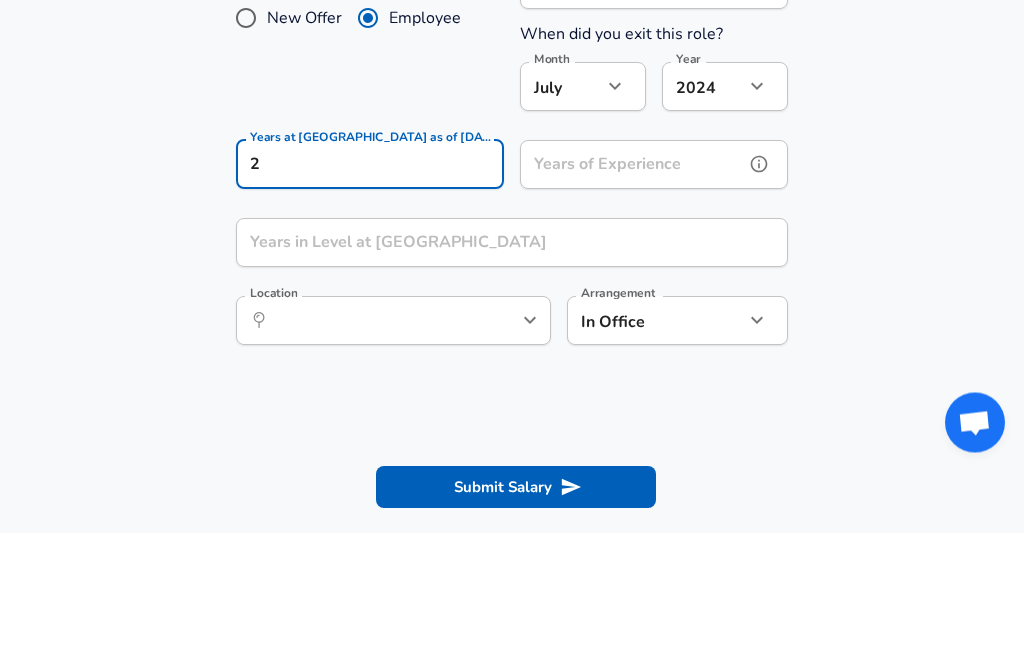 click on "Years of Experience" at bounding box center [632, 297] 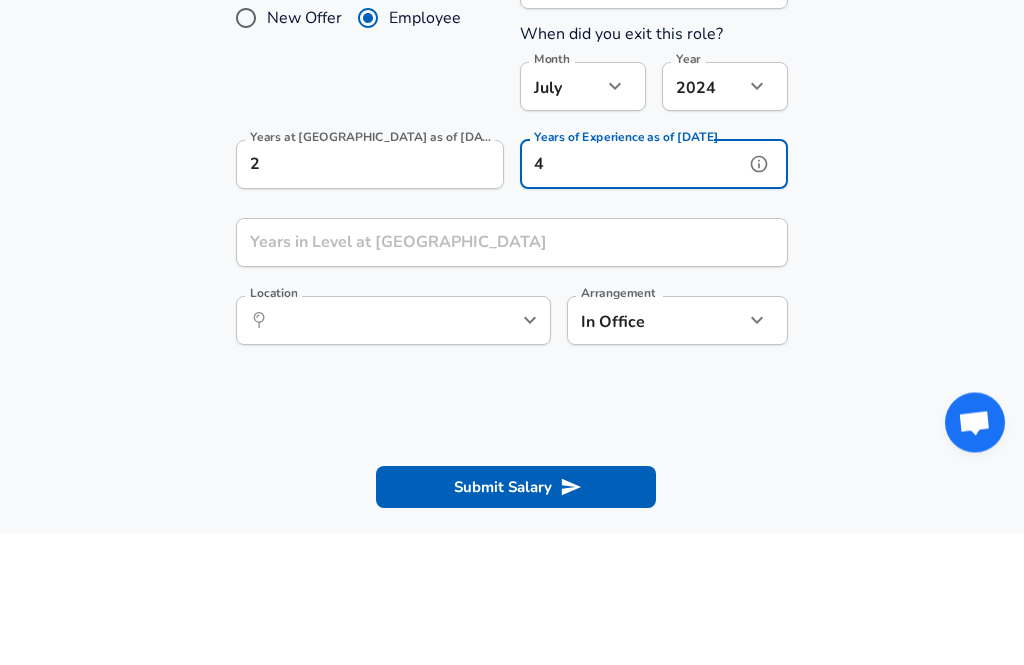 type on "4" 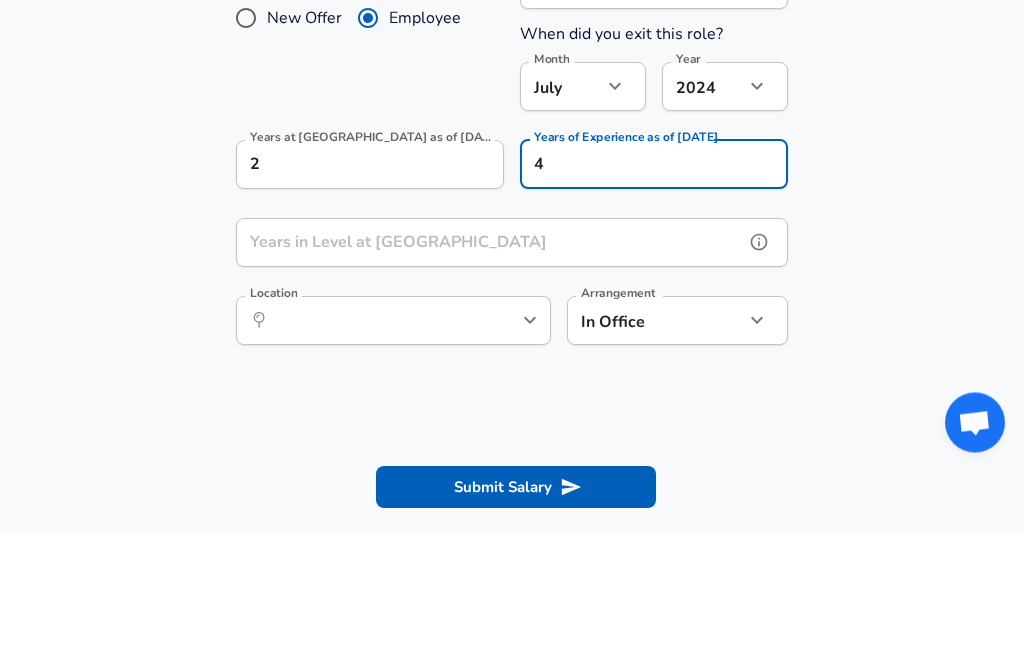 click on "Years in Level at [GEOGRAPHIC_DATA]" at bounding box center (490, 375) 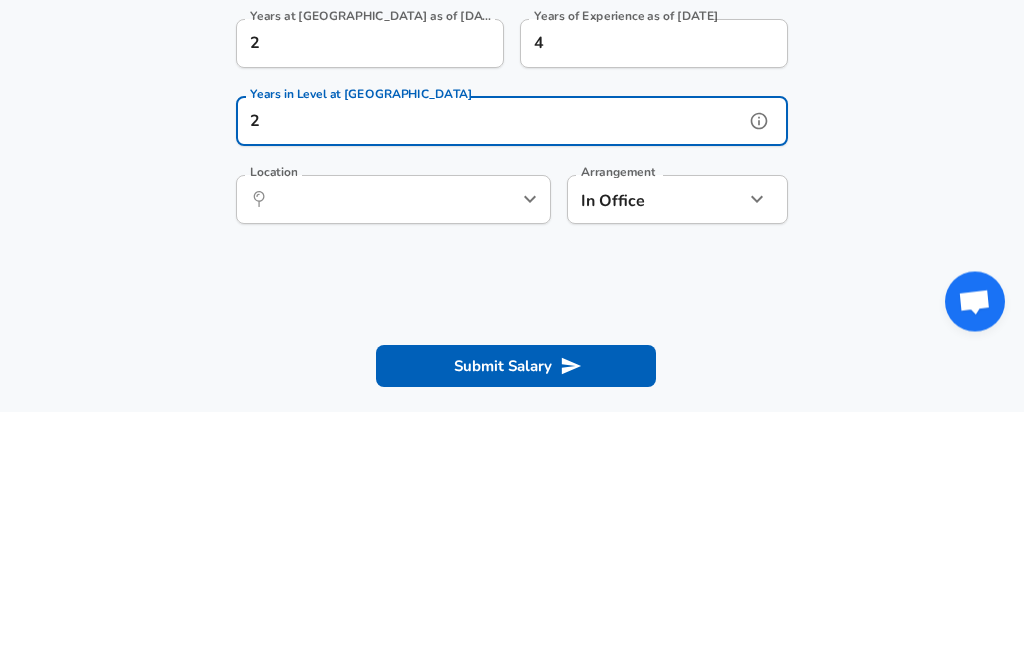 type on "2" 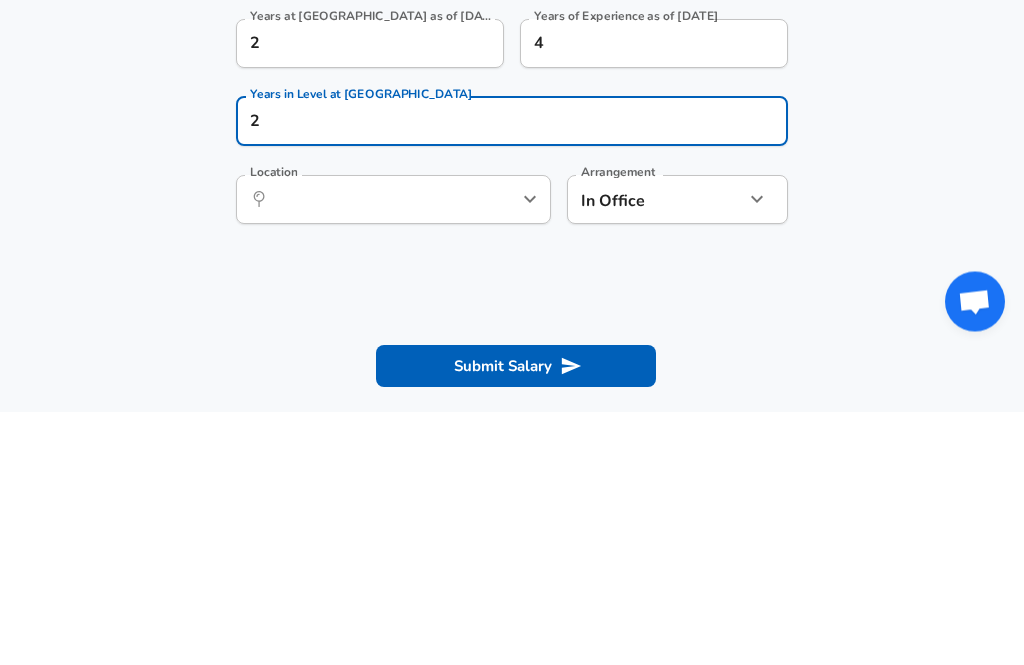 click 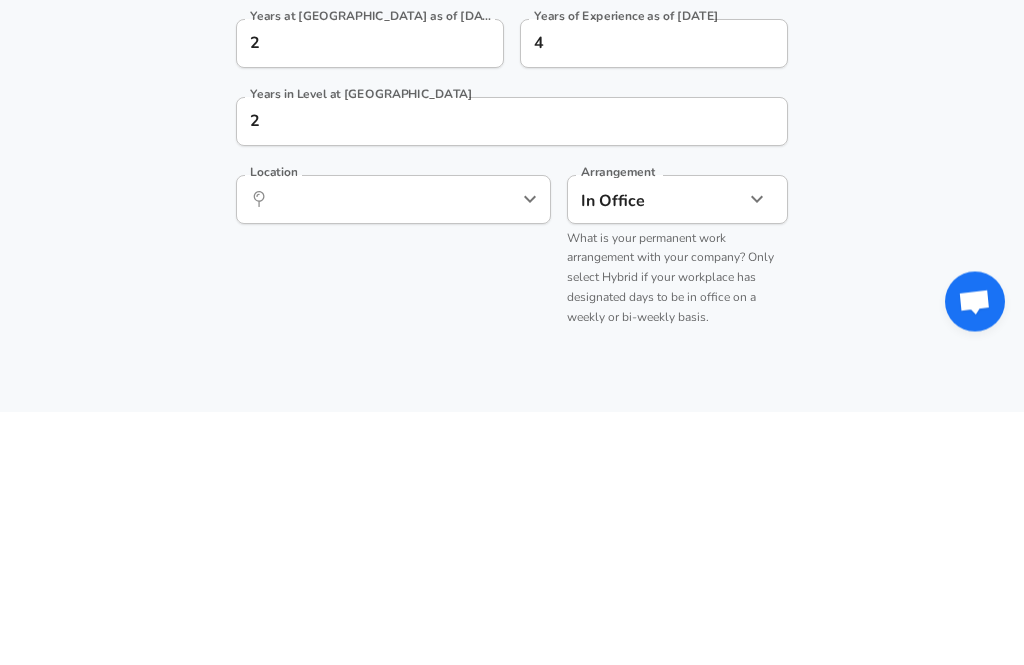 scroll, scrollTop: 1128, scrollLeft: 0, axis: vertical 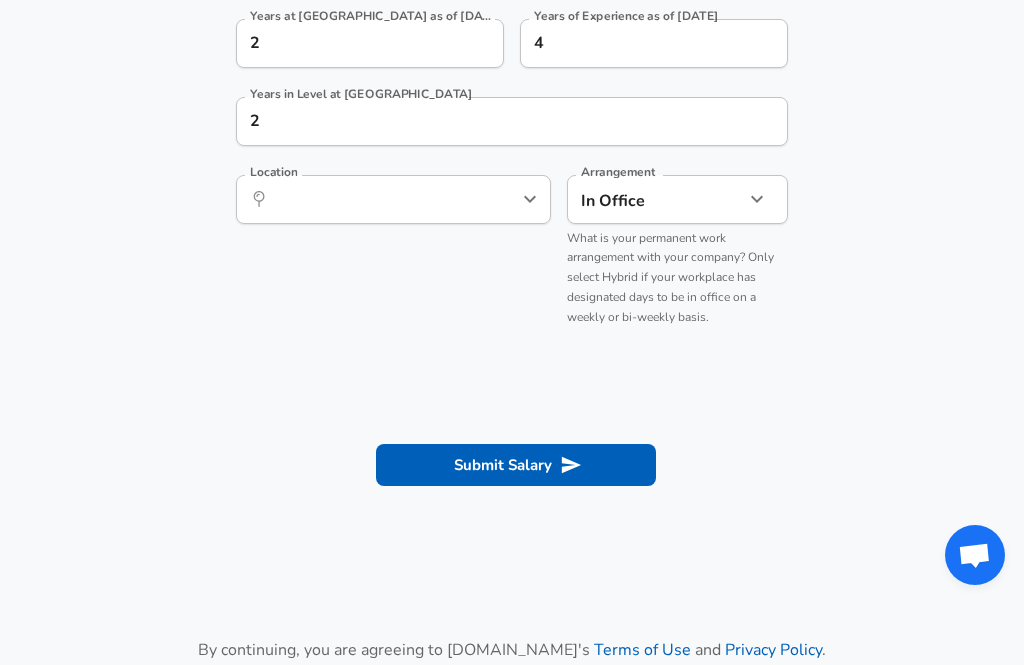 click 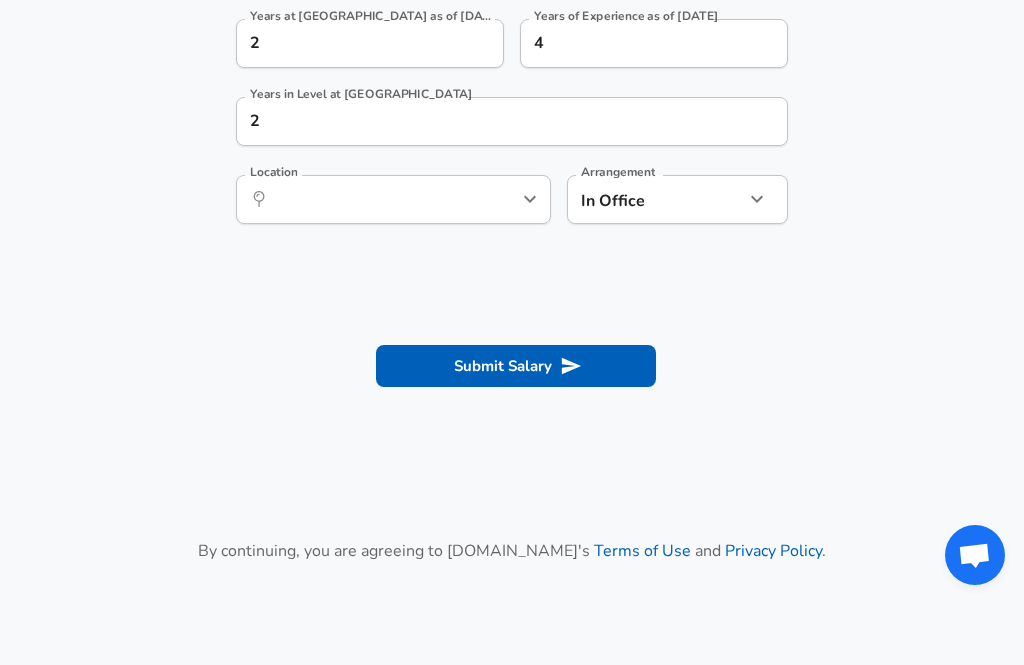 click 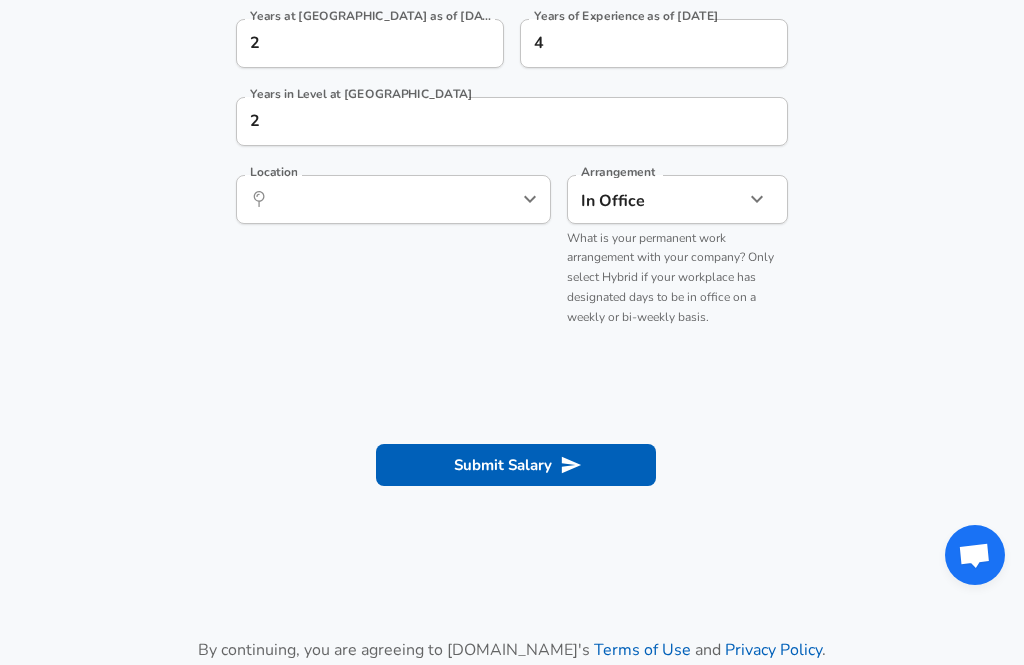 click 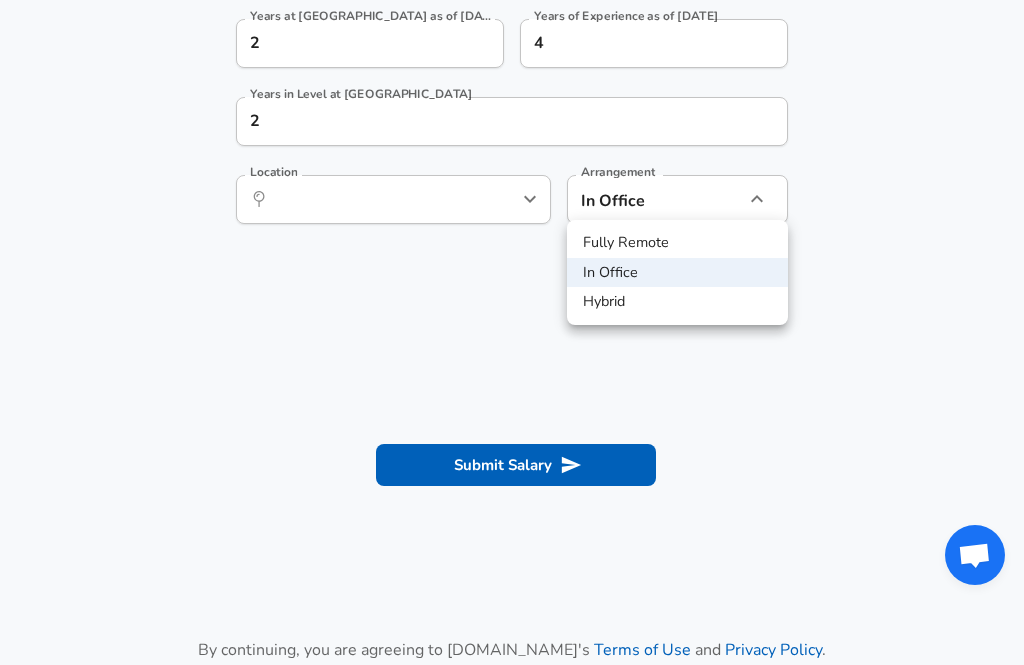click on "Hybrid" at bounding box center (677, 302) 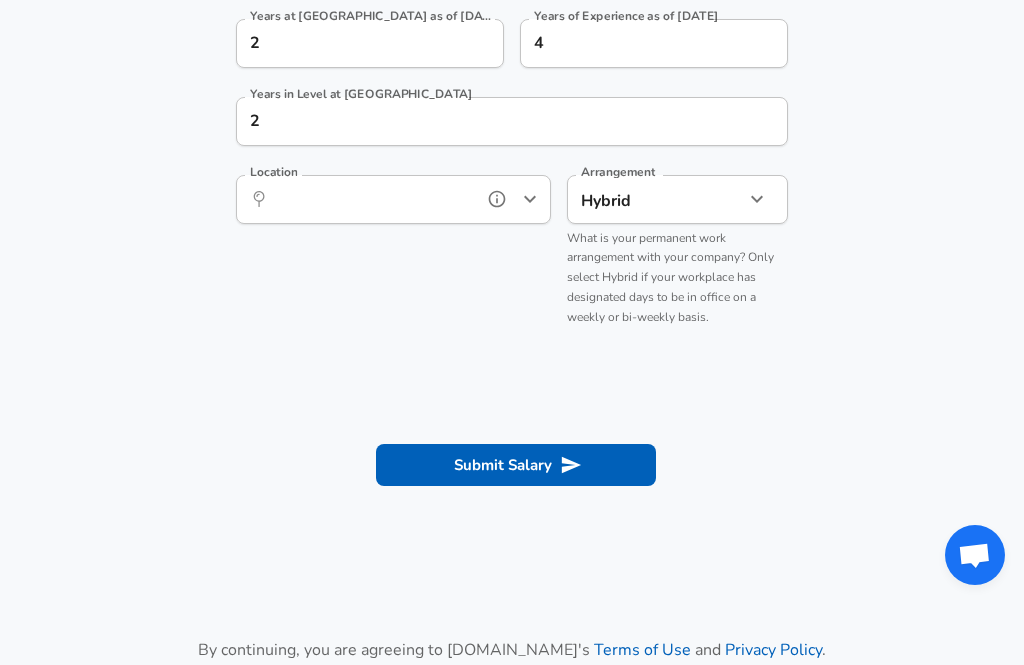 click on "Location" at bounding box center [371, 199] 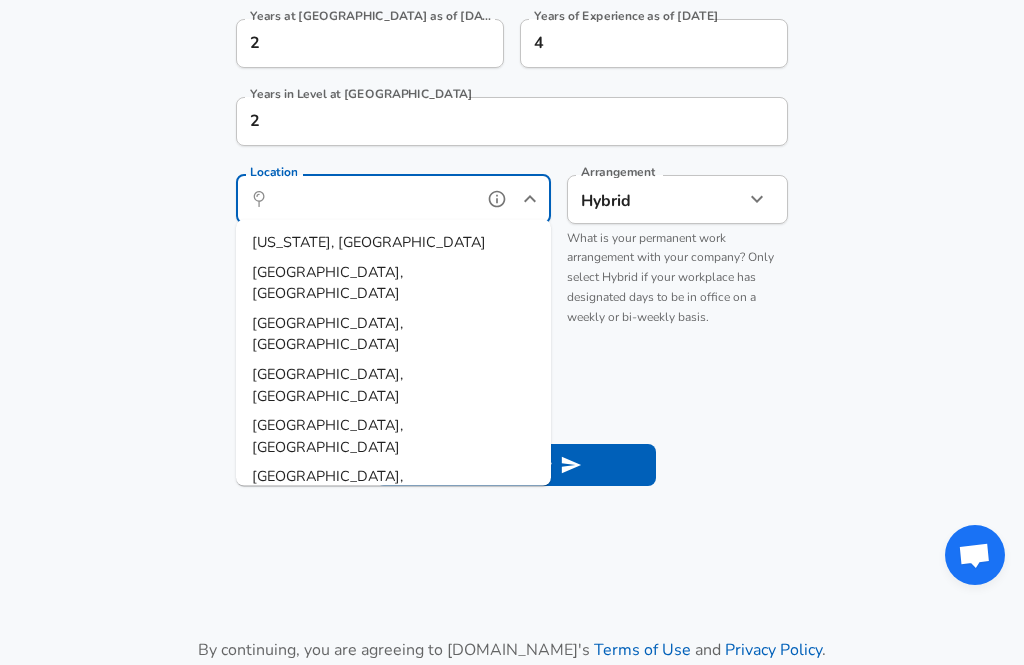 scroll, scrollTop: 1127, scrollLeft: 0, axis: vertical 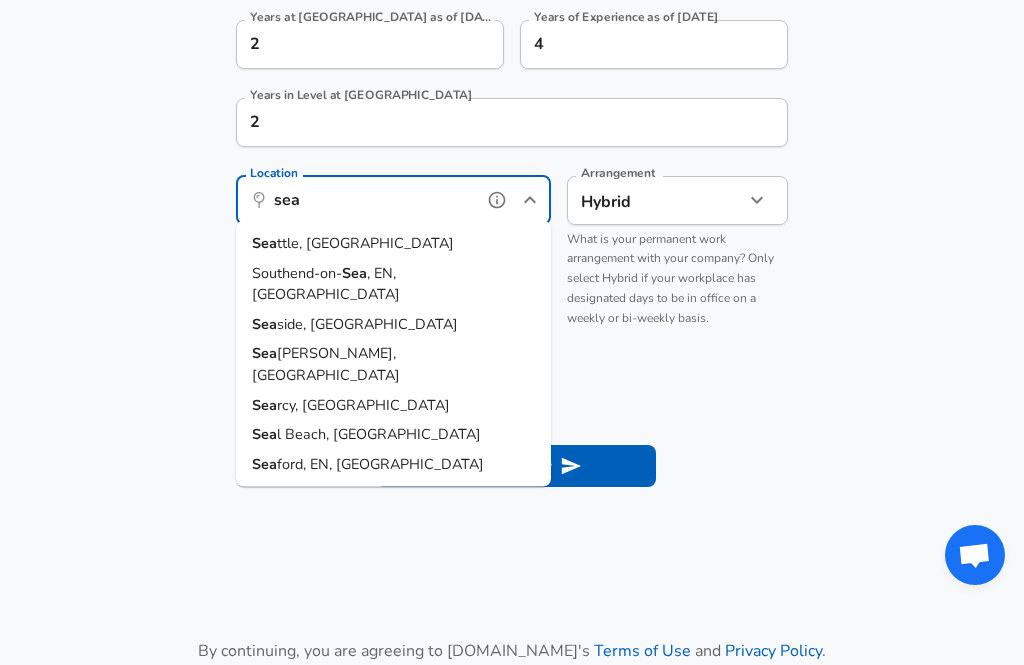 click on "Sea ttle, [GEOGRAPHIC_DATA]" at bounding box center (393, 244) 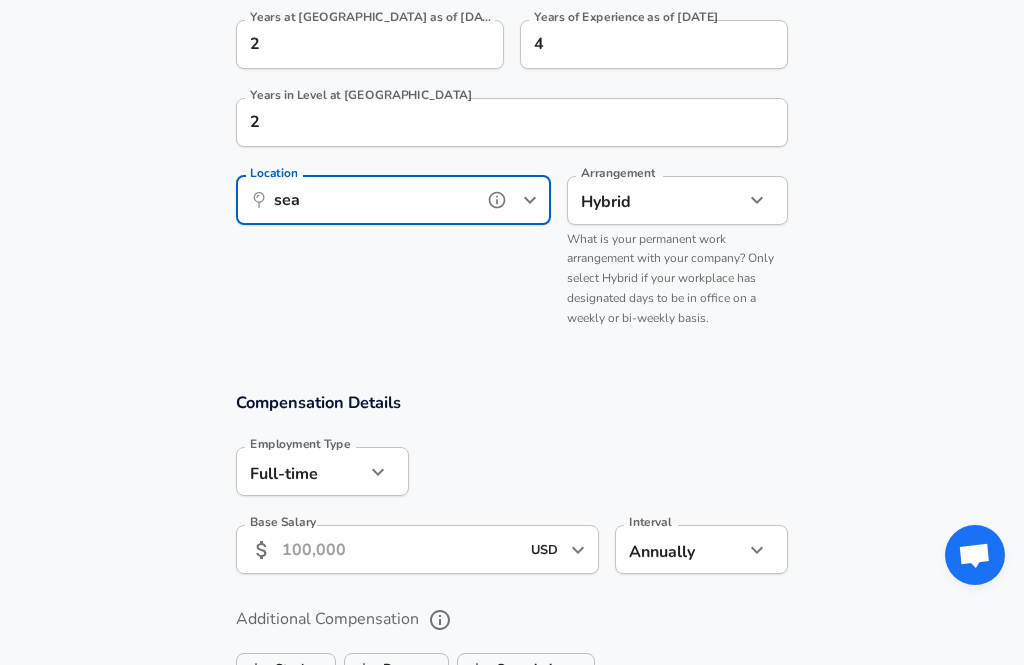type on "[GEOGRAPHIC_DATA], [GEOGRAPHIC_DATA]" 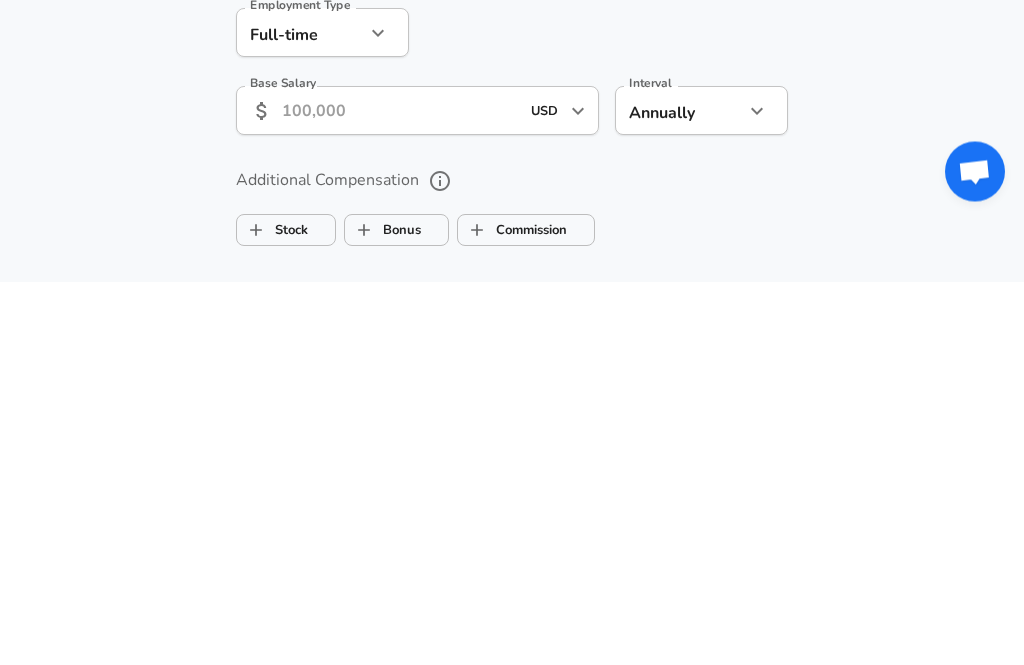 scroll, scrollTop: 1184, scrollLeft: 0, axis: vertical 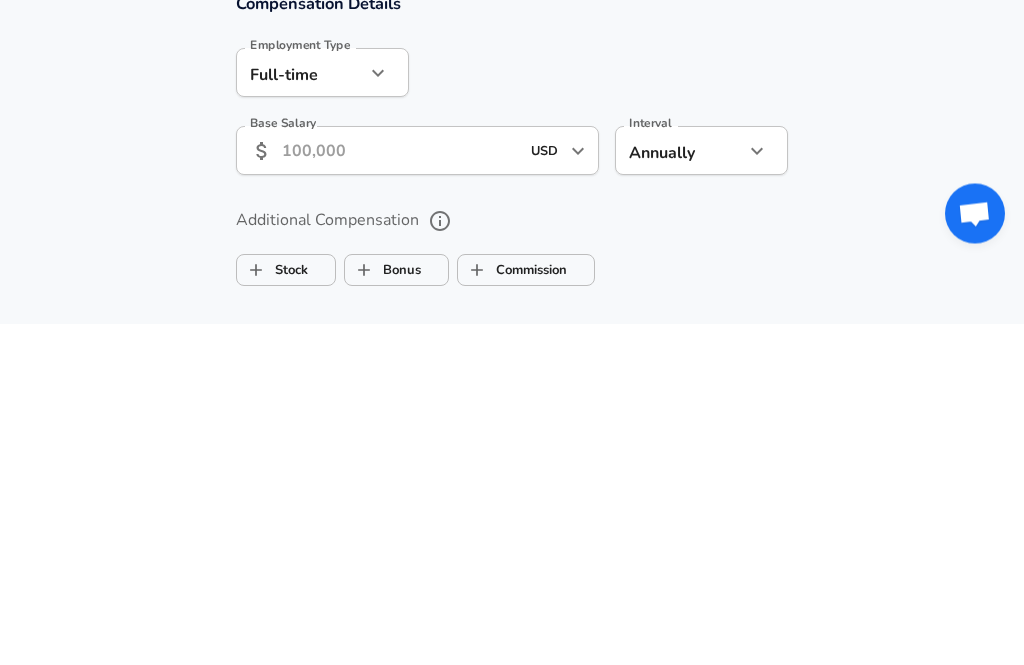 click on "Base Salary" at bounding box center [400, 492] 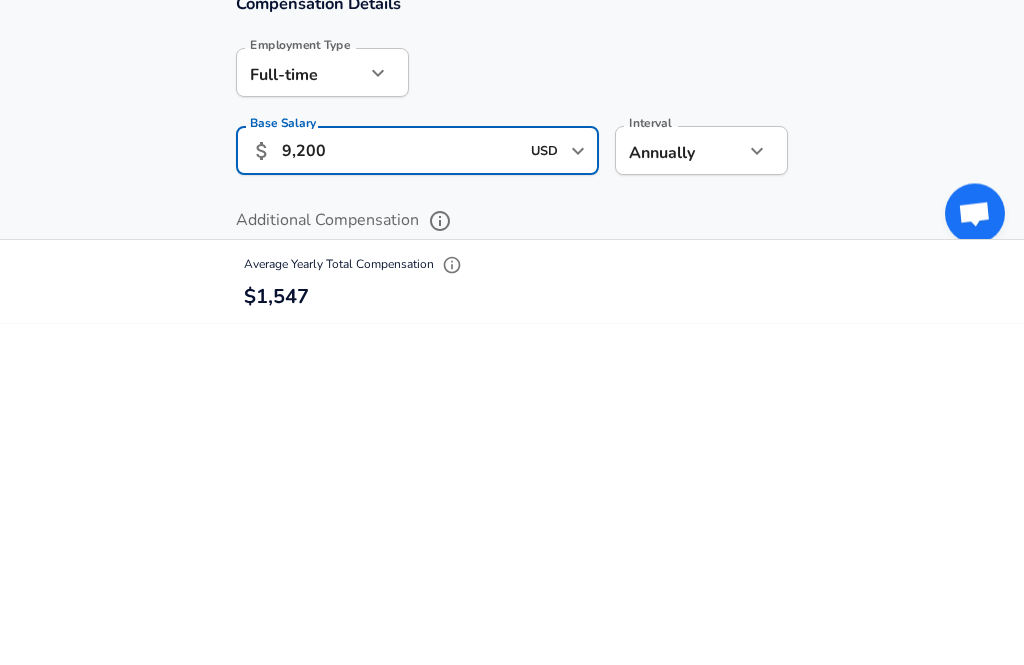type on "92,000" 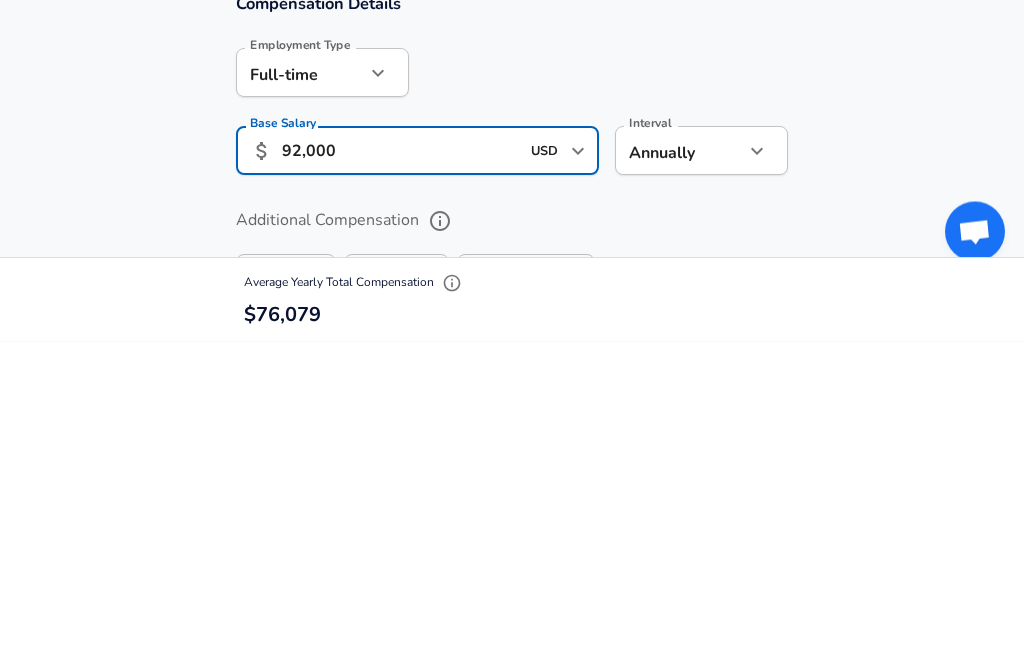 scroll, scrollTop: 1207, scrollLeft: 0, axis: vertical 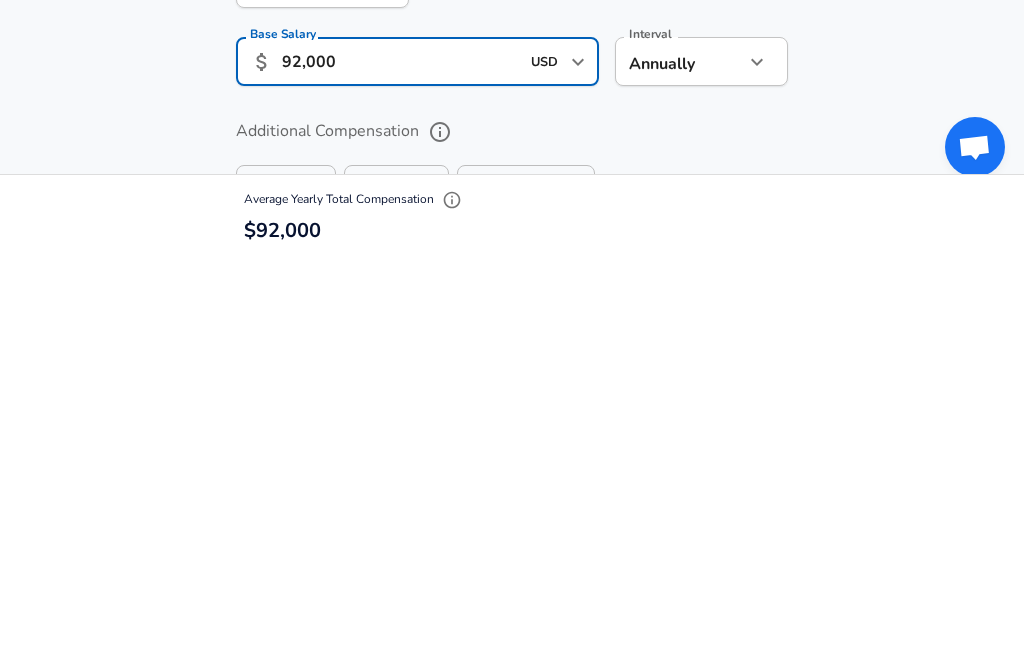 click on "Additional Compensation   Stock Bonus Commission" at bounding box center (512, 560) 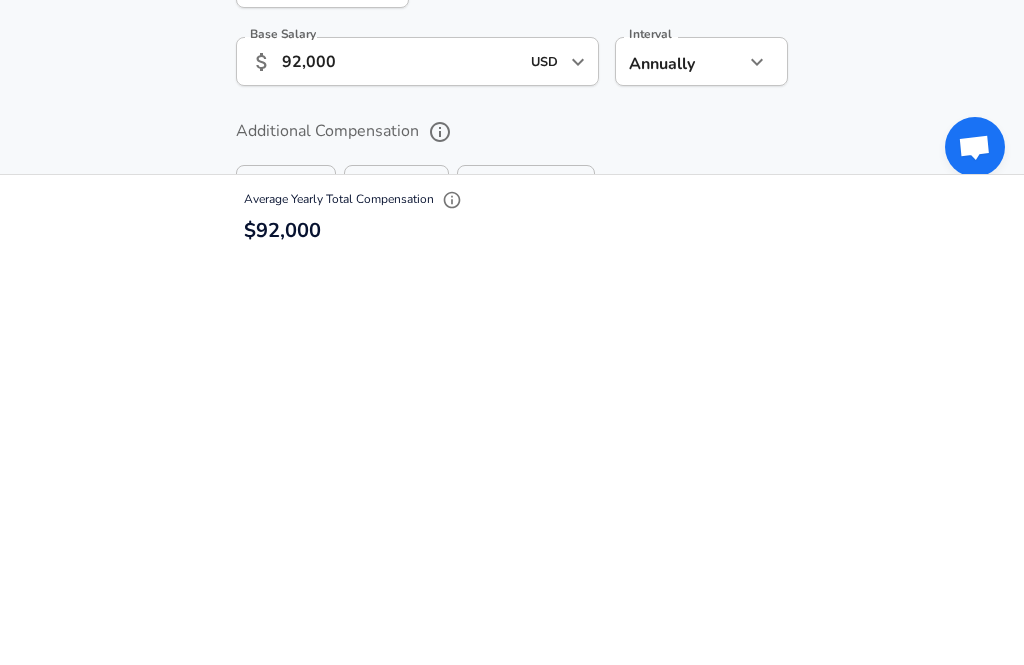scroll, scrollTop: 1616, scrollLeft: 0, axis: vertical 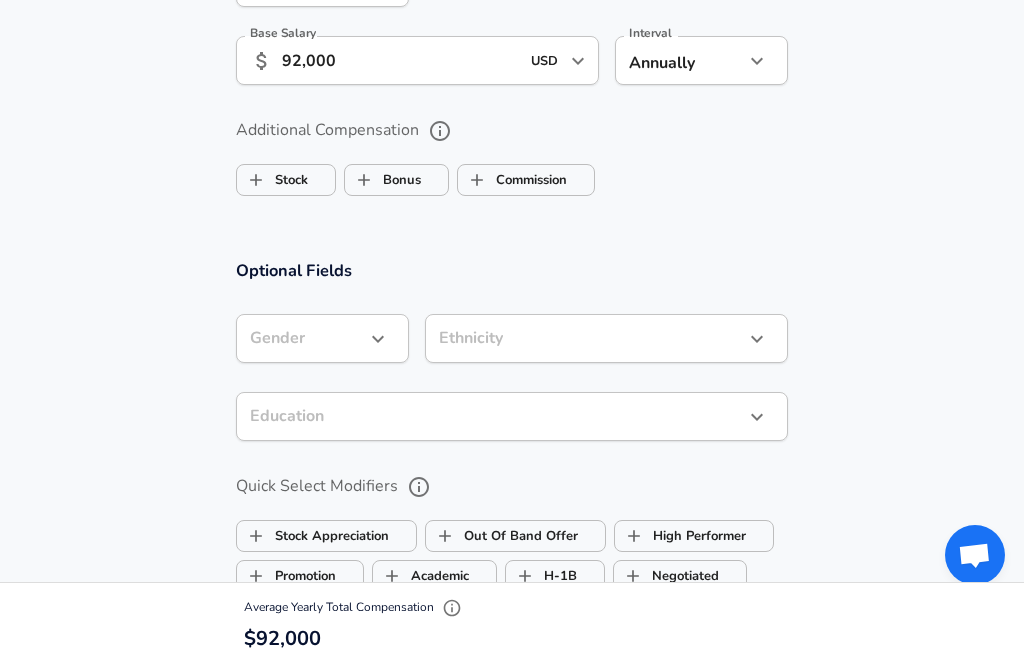 click on "Commission" at bounding box center [512, 180] 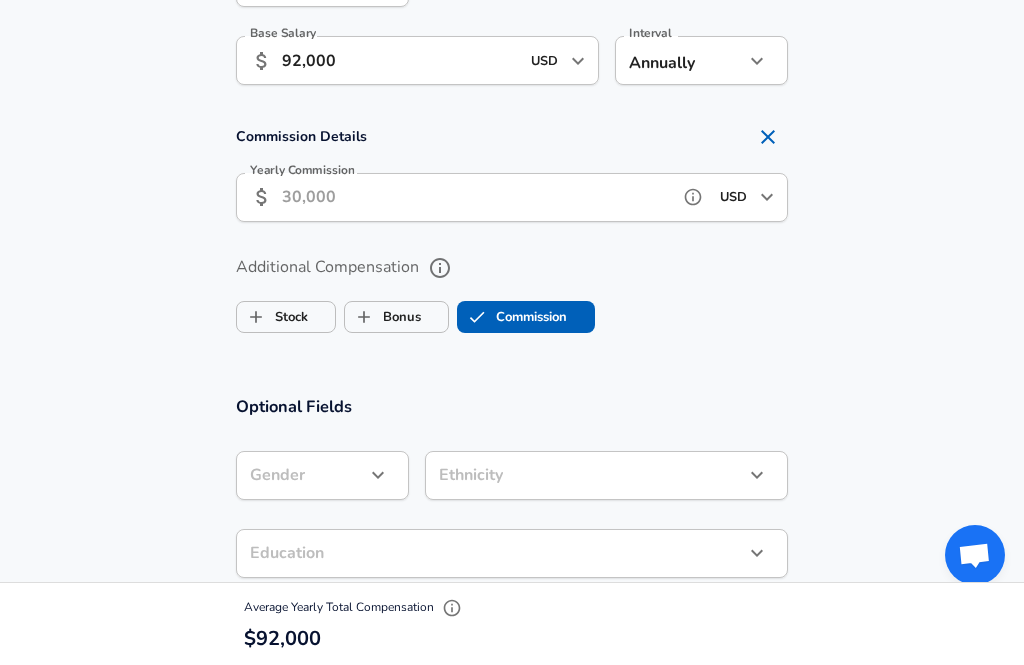 click on "Yearly Commission" at bounding box center (476, 197) 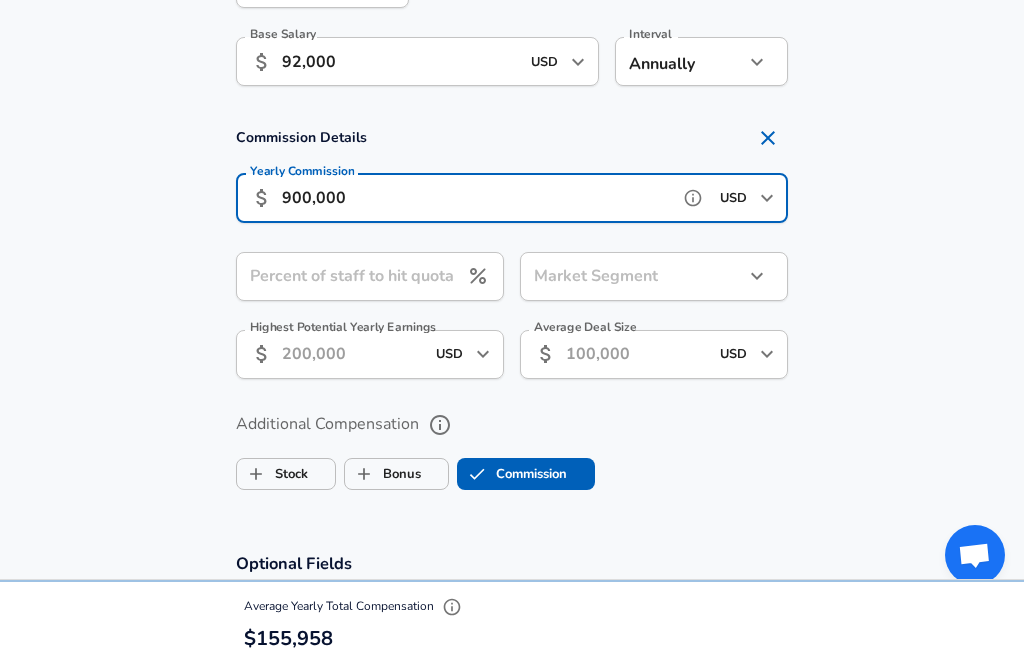type on "90,000" 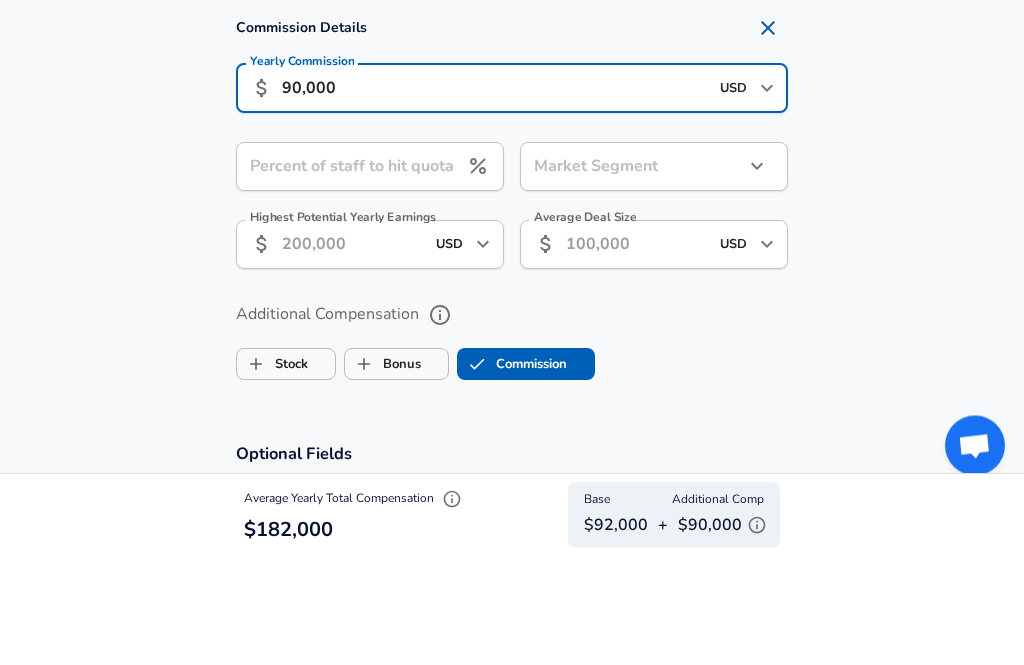 click on "Percent of staff to hit quota" at bounding box center [347, 276] 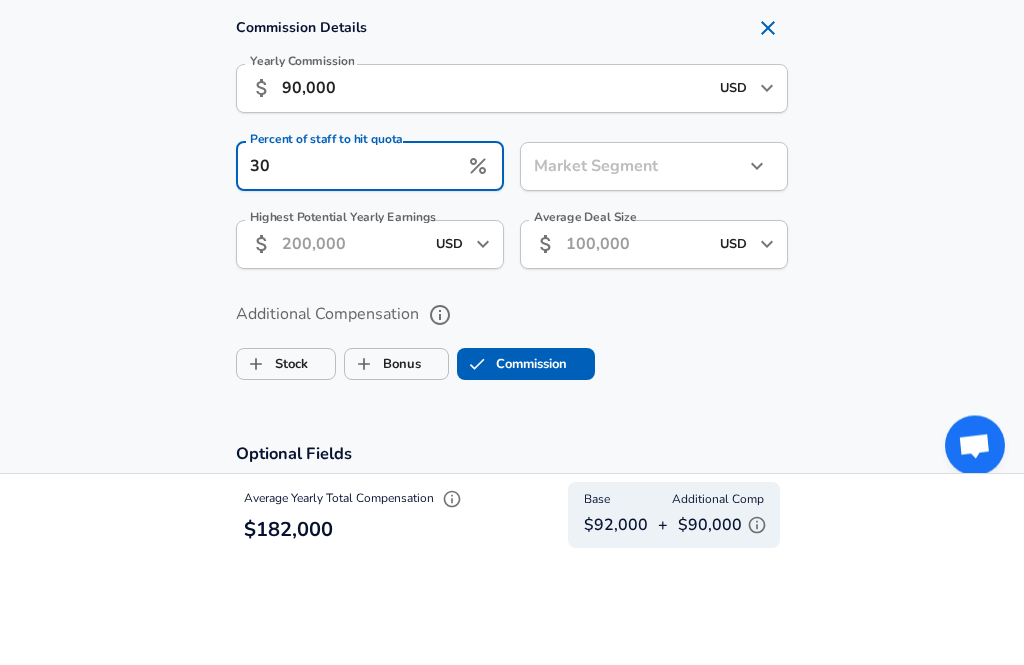 type on "30" 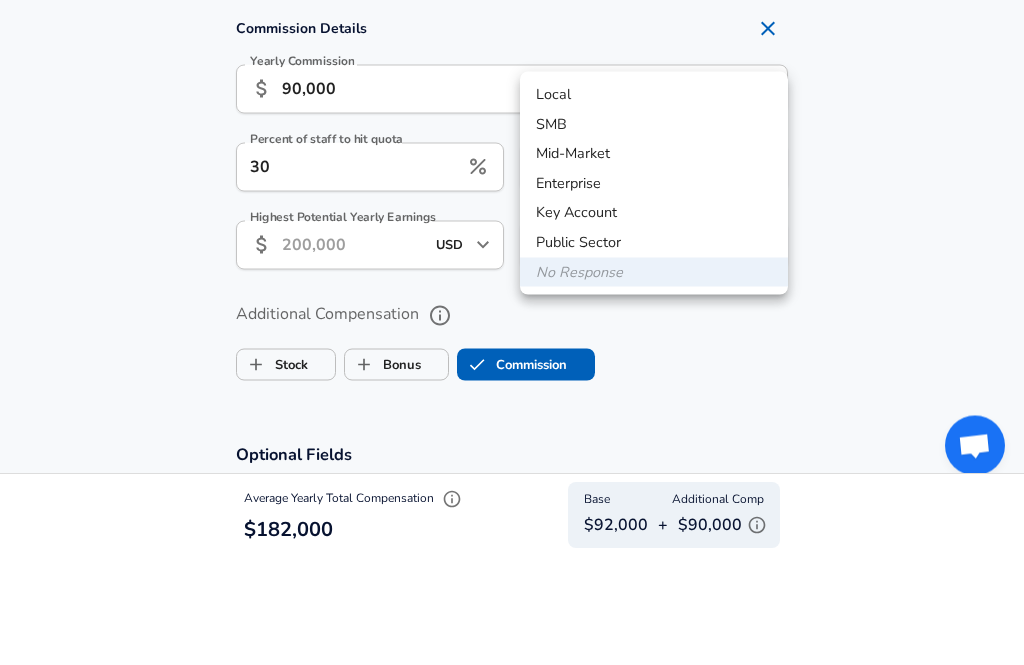 scroll, scrollTop: 1725, scrollLeft: 0, axis: vertical 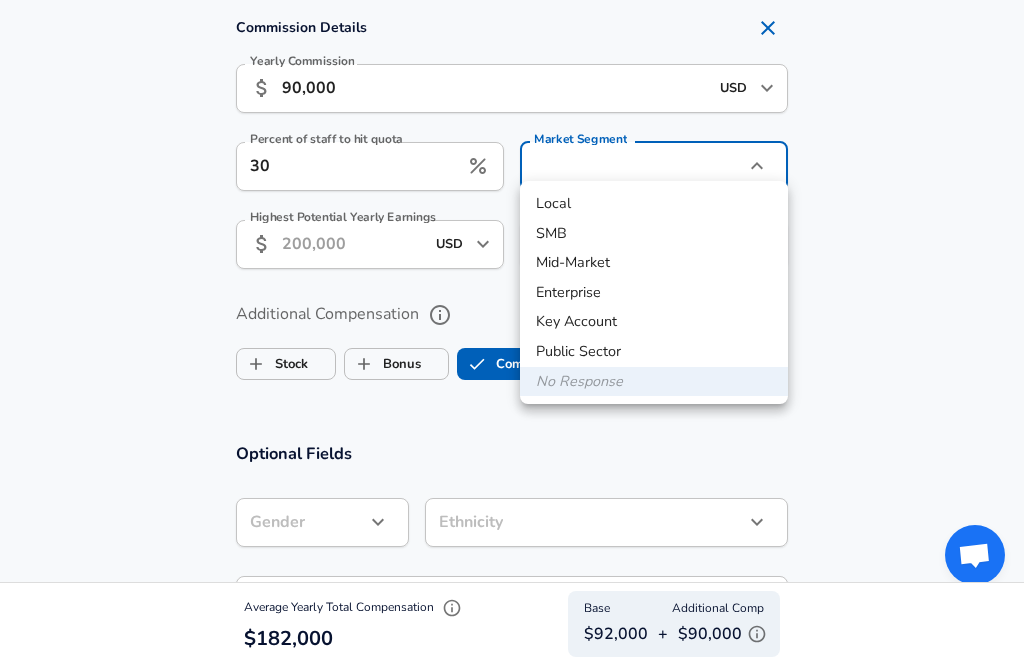 click on "Mid-Market" at bounding box center (654, 263) 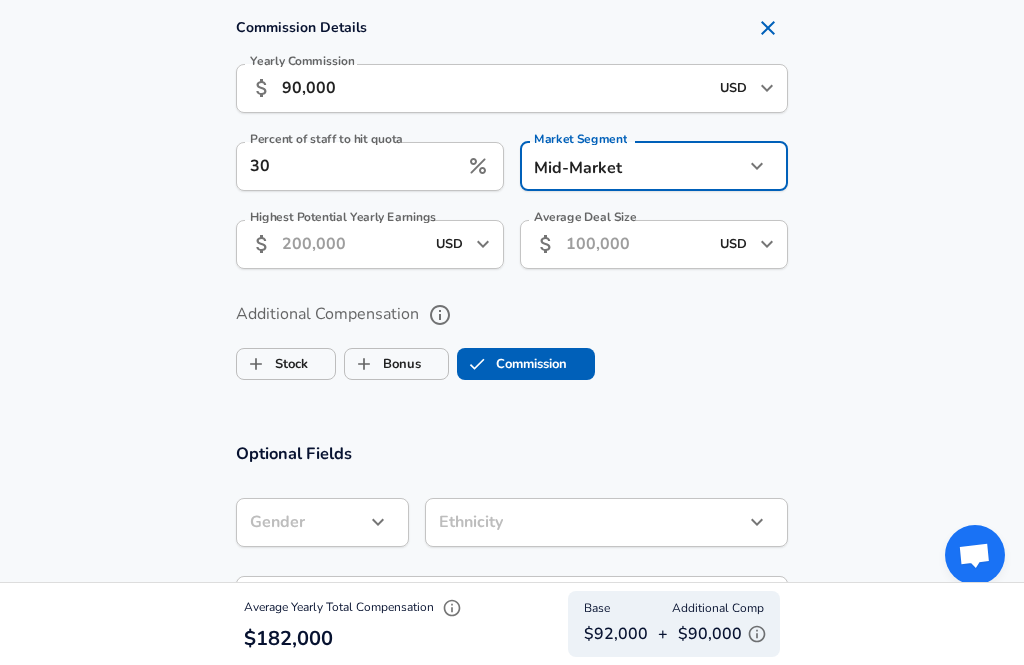 type on "mid_market" 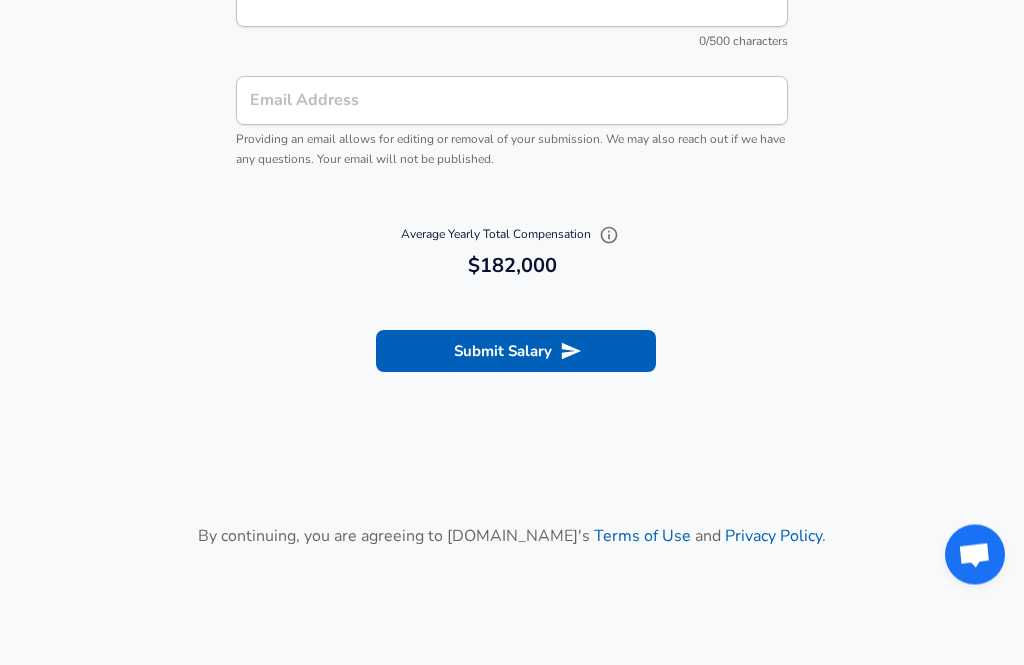 scroll, scrollTop: 2632, scrollLeft: 0, axis: vertical 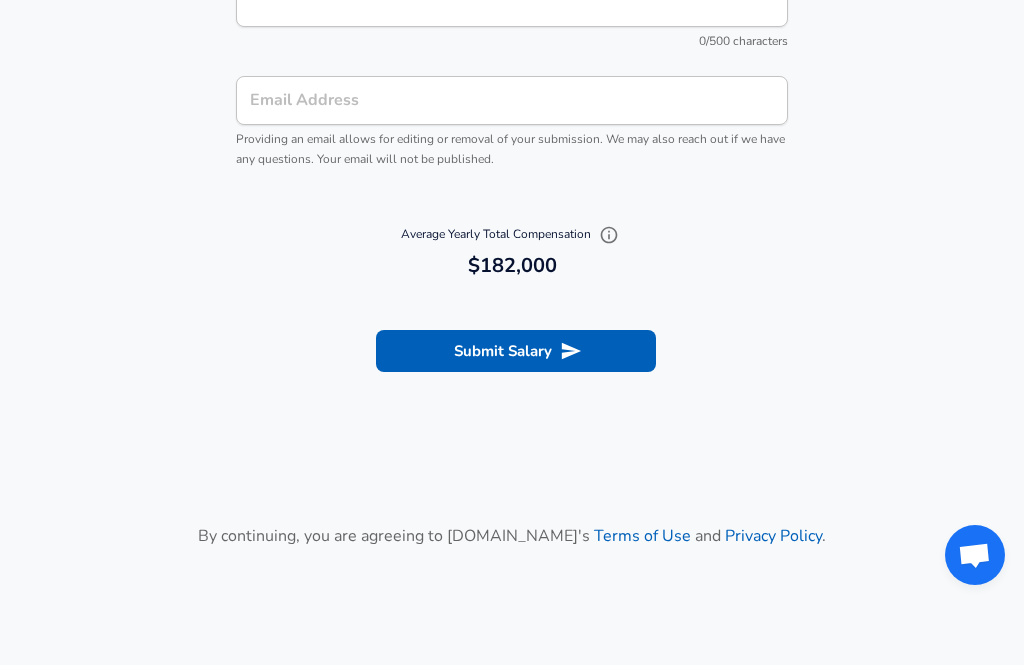 click on "Submit Salary" at bounding box center (516, 351) 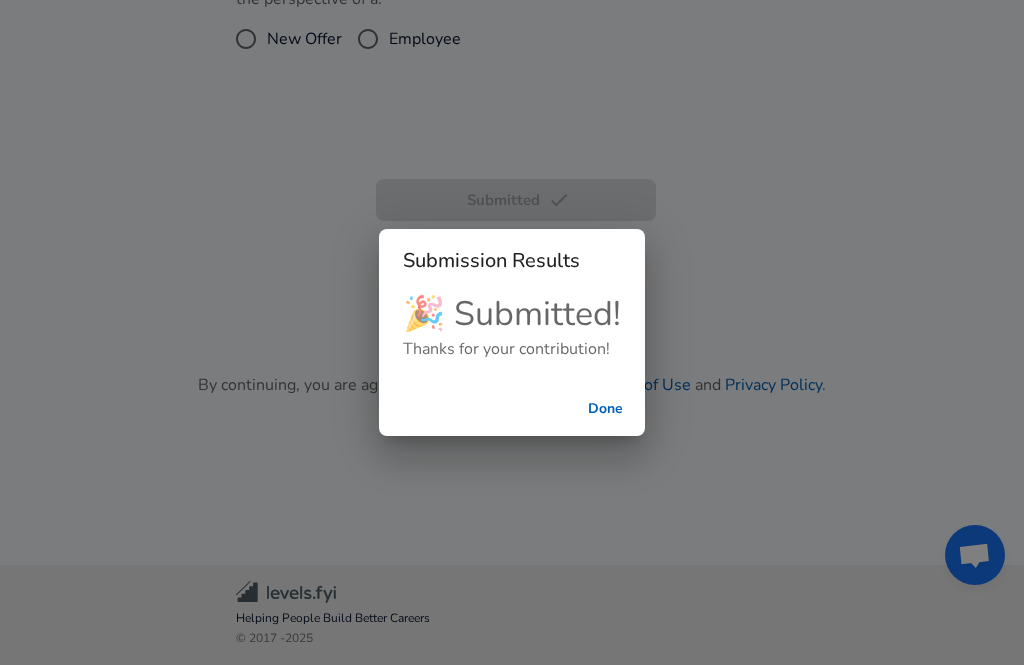 scroll, scrollTop: 790, scrollLeft: 0, axis: vertical 